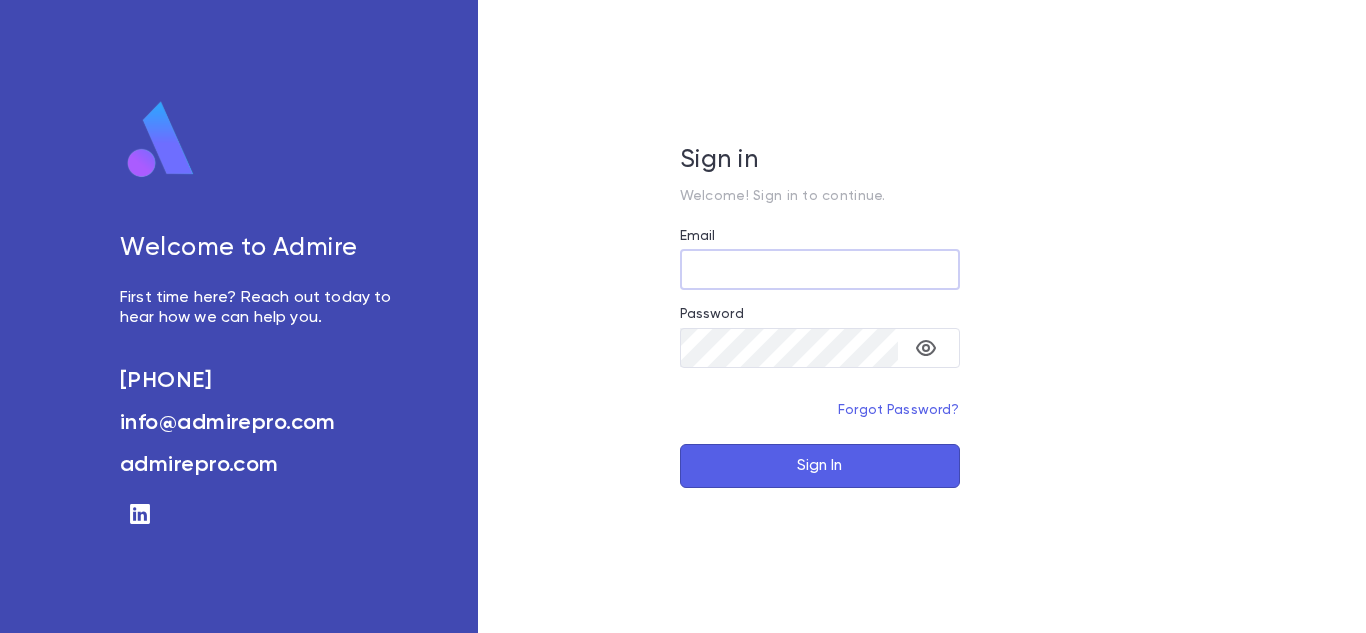 scroll, scrollTop: 0, scrollLeft: 0, axis: both 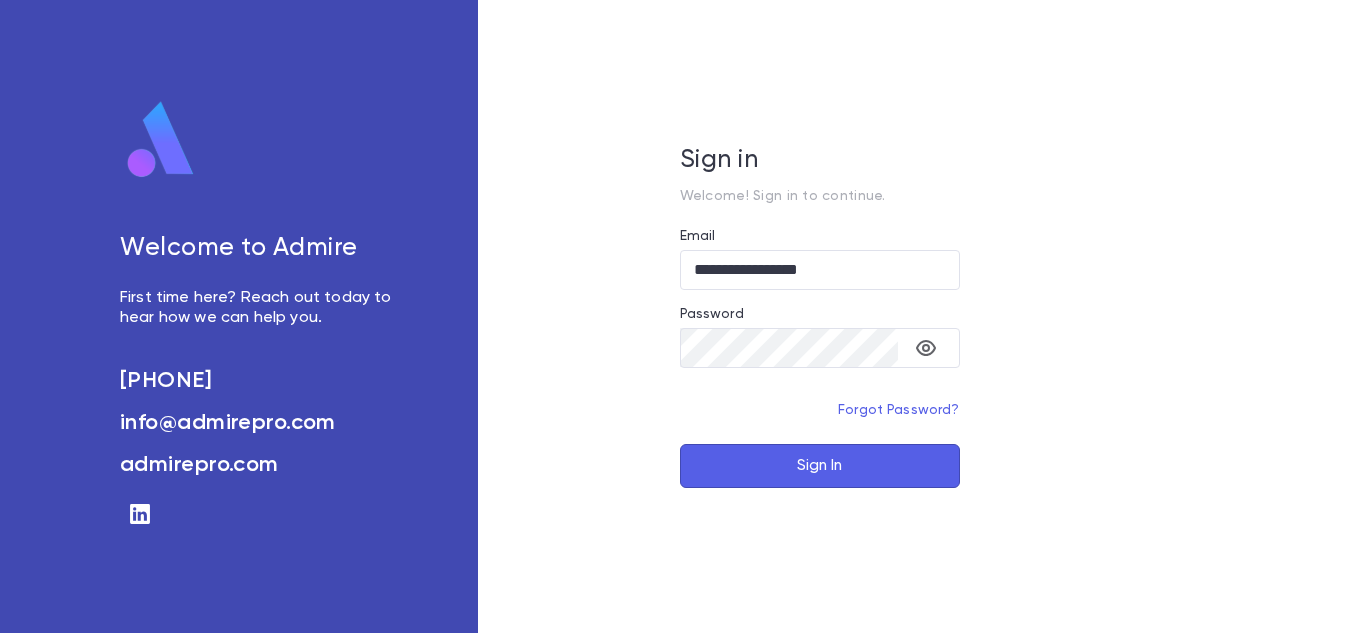 click on "Sign In" at bounding box center (820, 466) 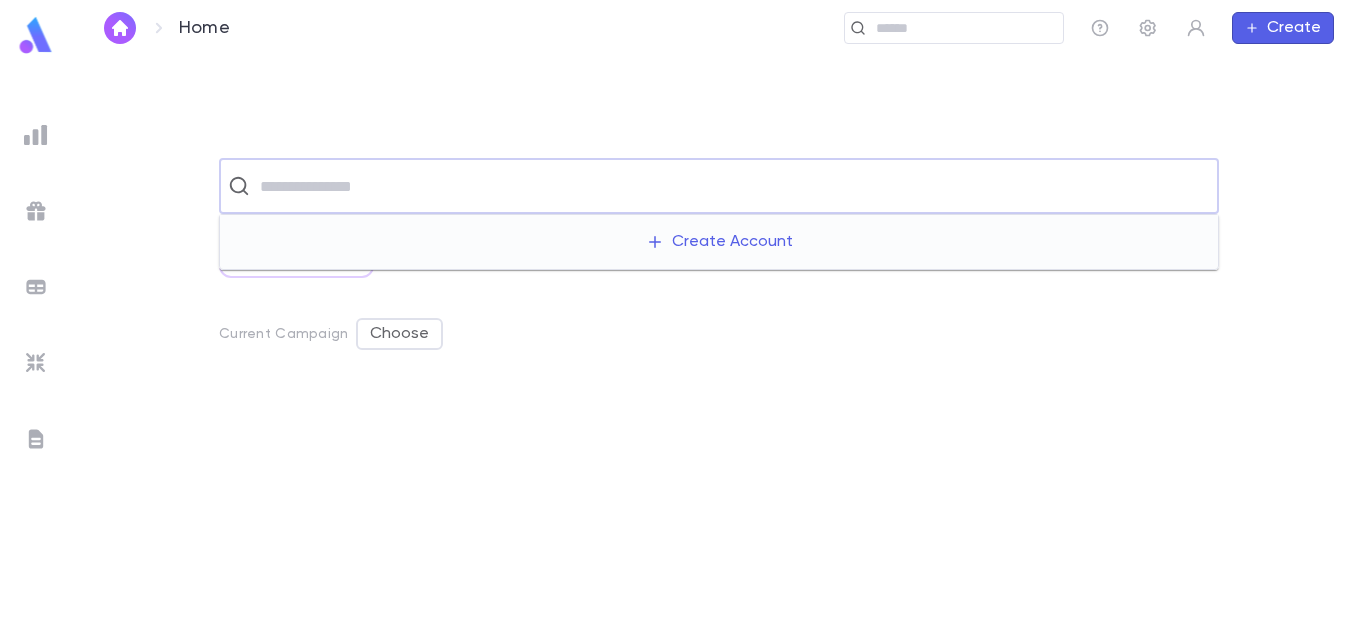 click at bounding box center (732, 186) 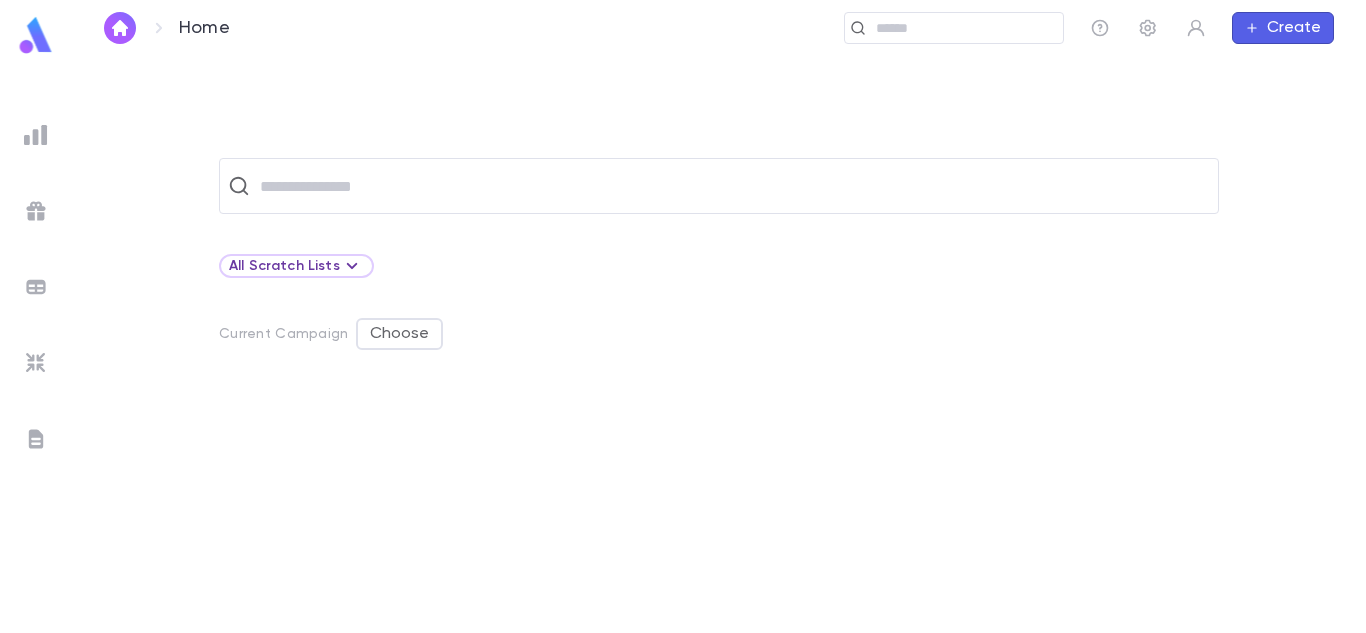 click on "Create" at bounding box center (1283, 28) 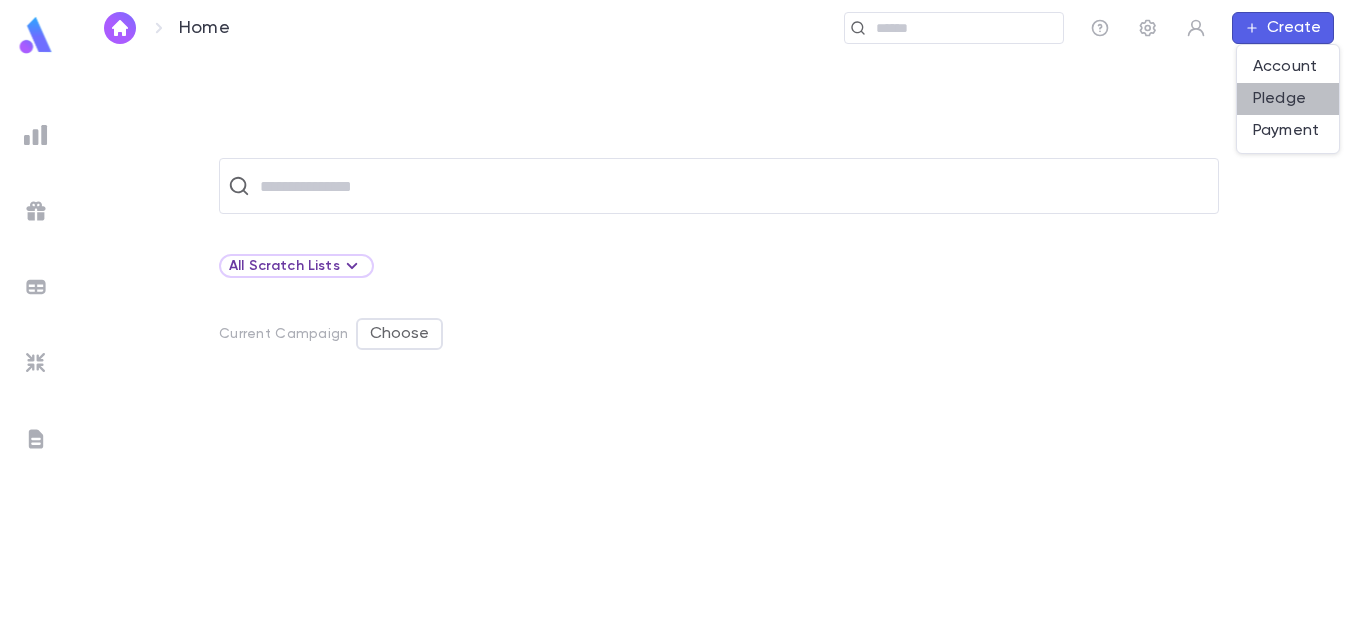 click on "Pledge" at bounding box center [1288, 99] 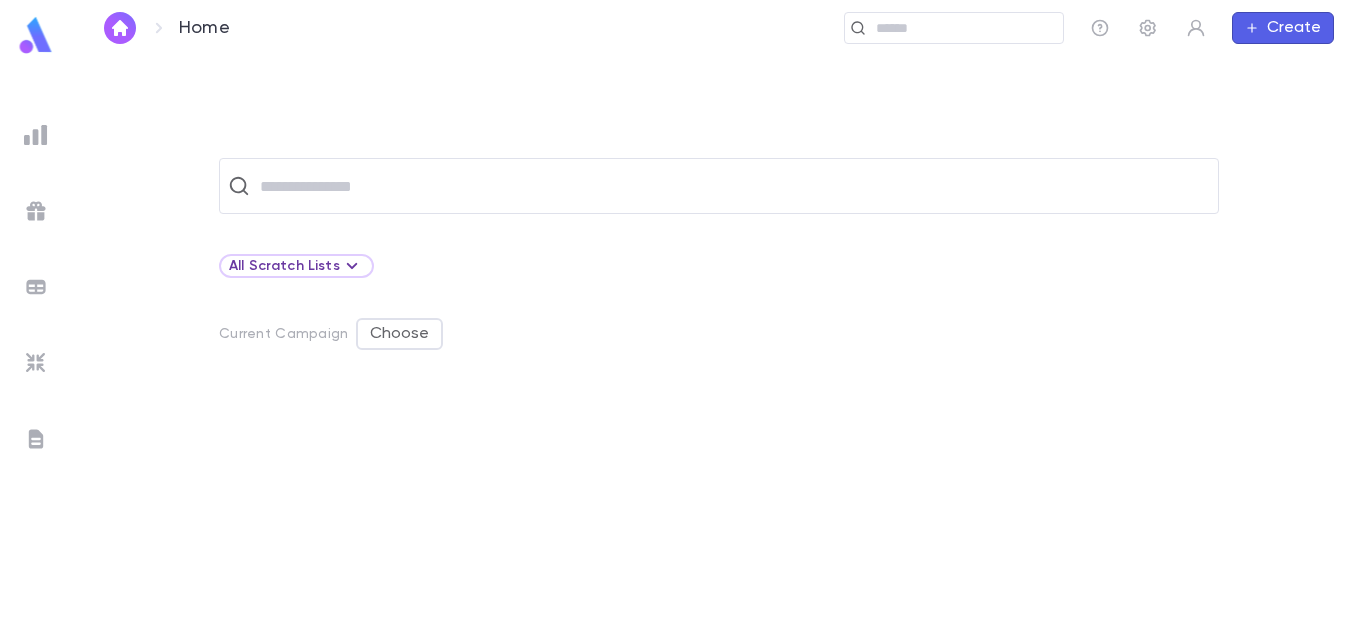 scroll, scrollTop: 0, scrollLeft: 0, axis: both 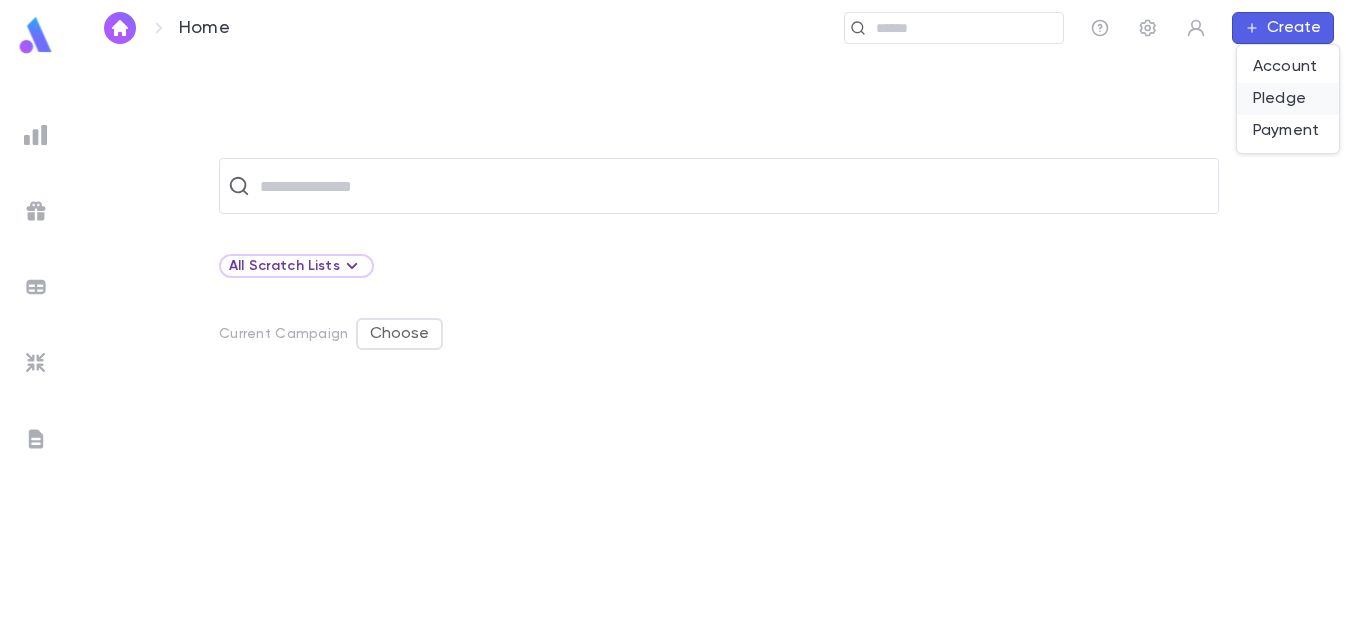 click on "Pledge" at bounding box center (1288, 99) 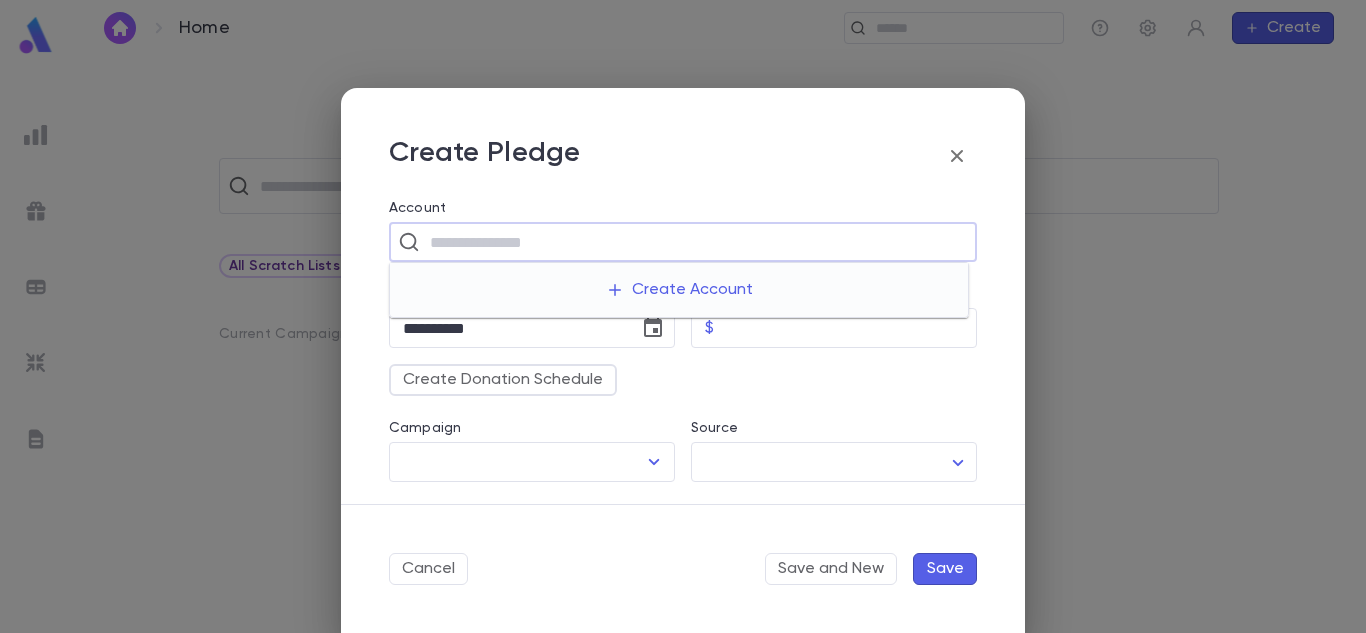 click at bounding box center (696, 242) 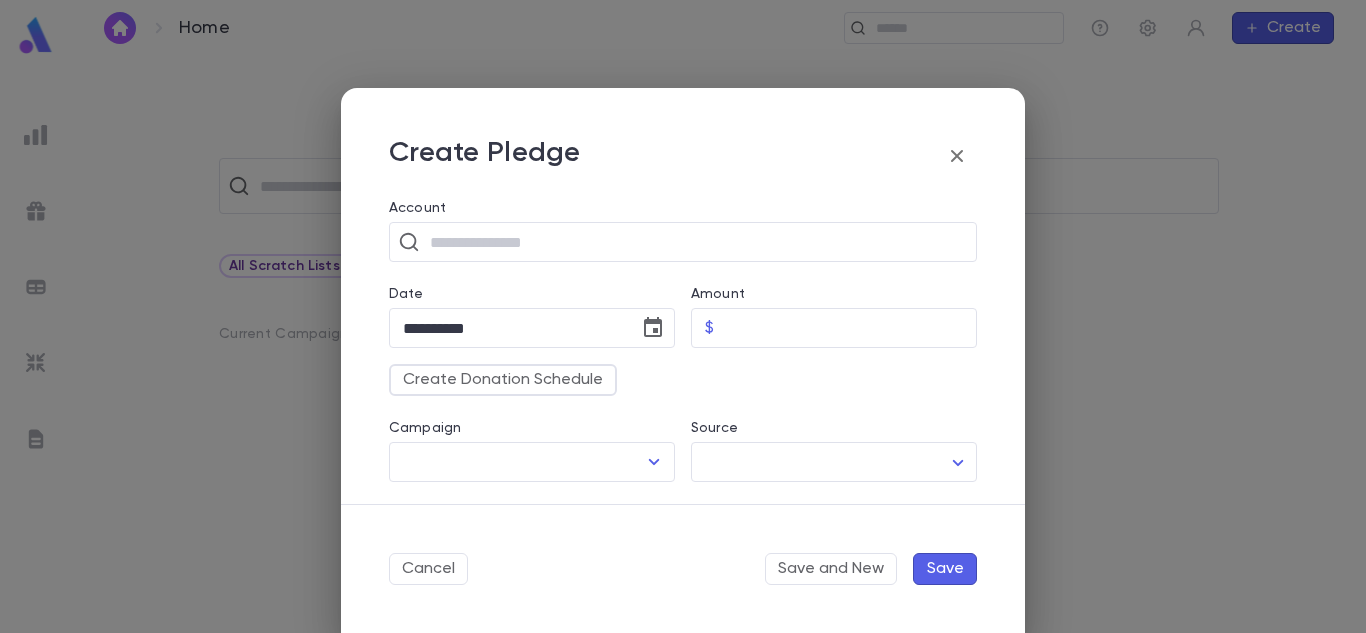 click on "Create
Pledge" at bounding box center [683, 156] 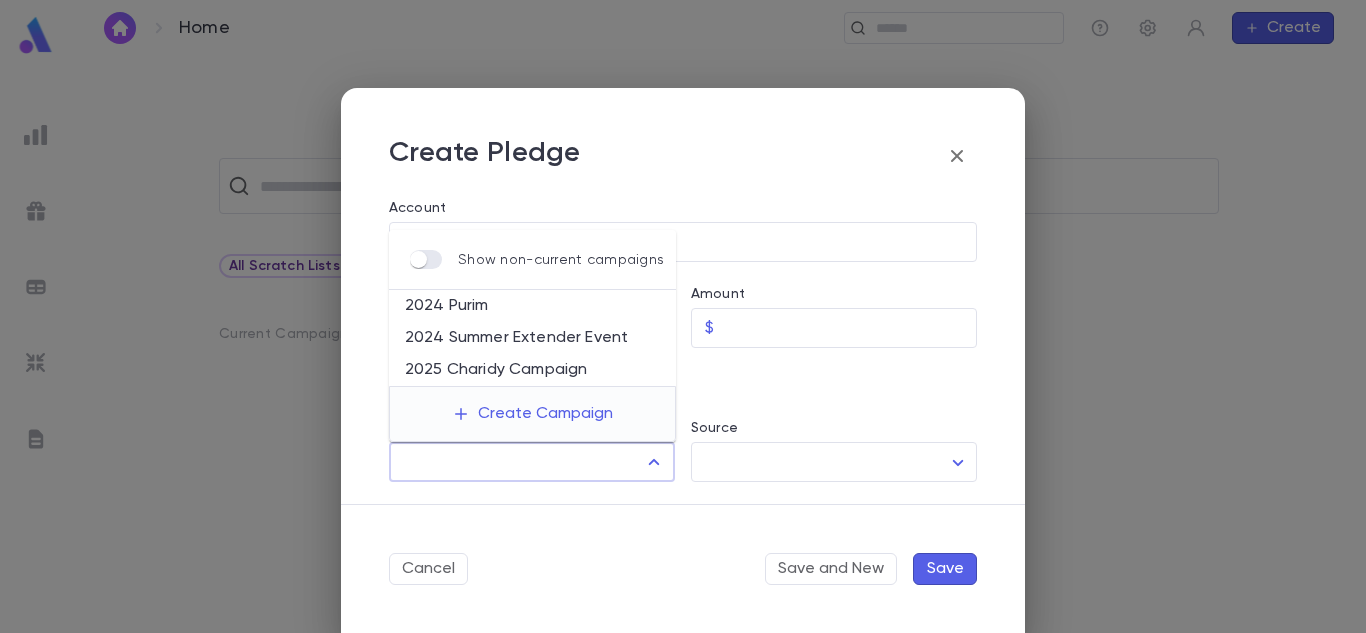 click on "Campaign" at bounding box center [517, 462] 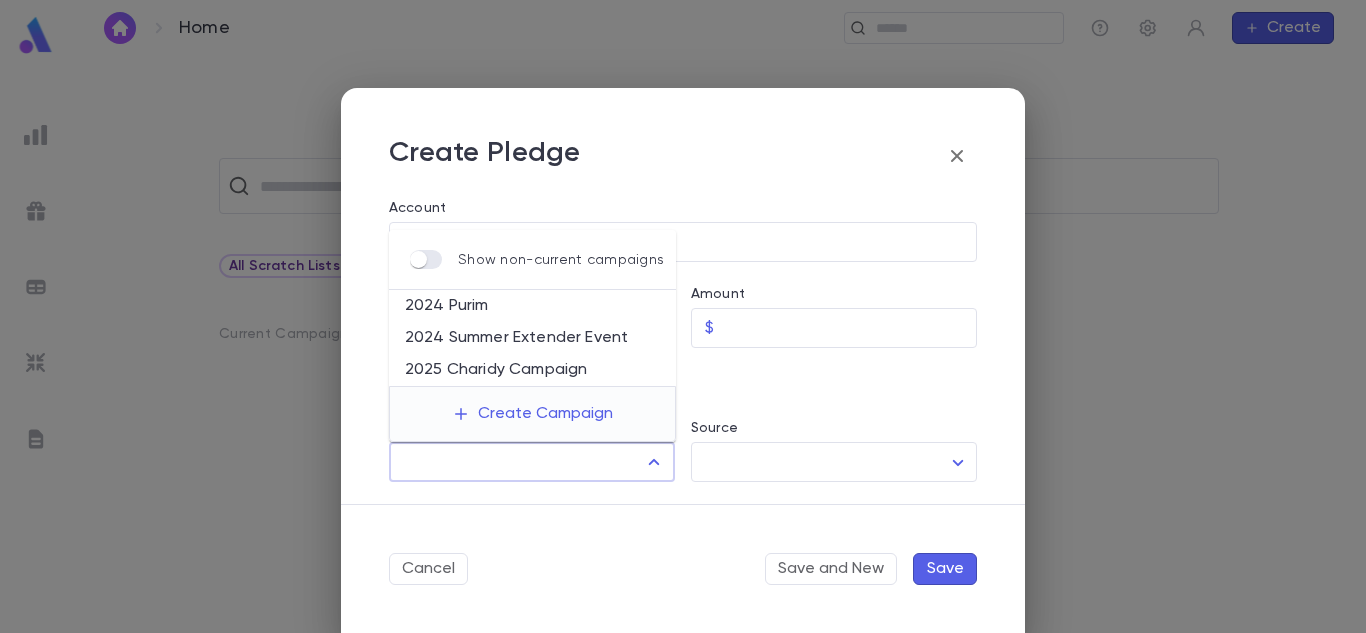 click on "Create
Pledge" at bounding box center [683, 144] 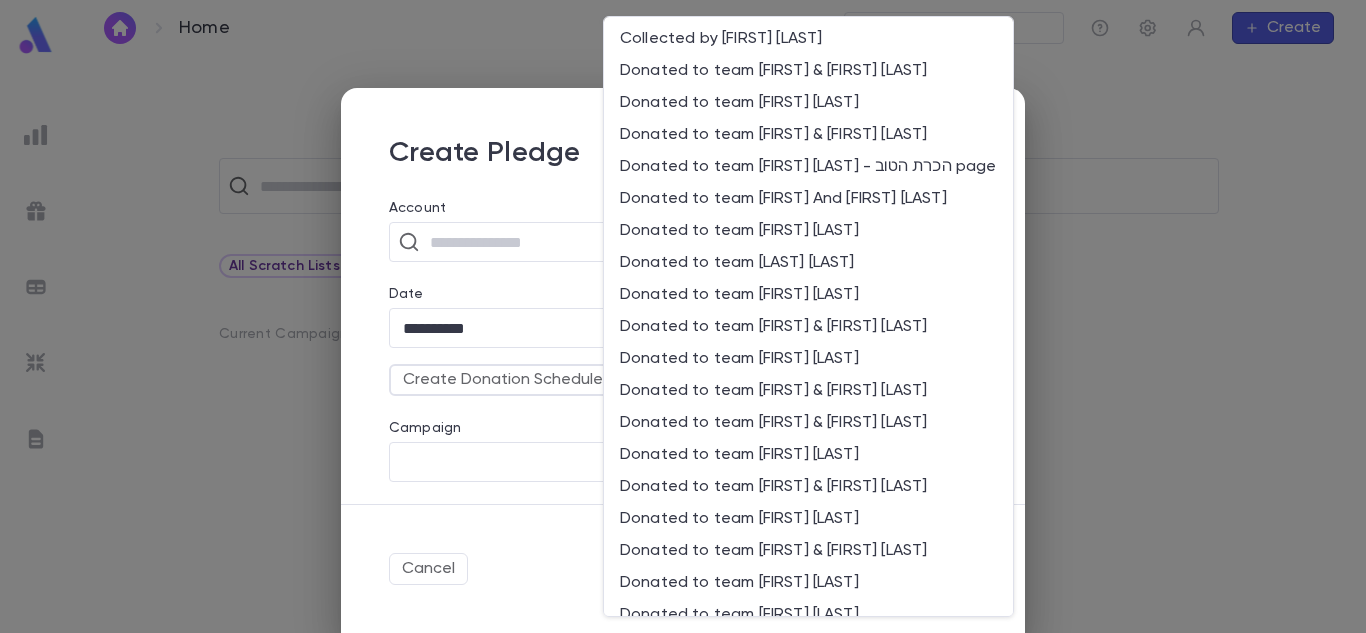 click on "**********" at bounding box center [683, 344] 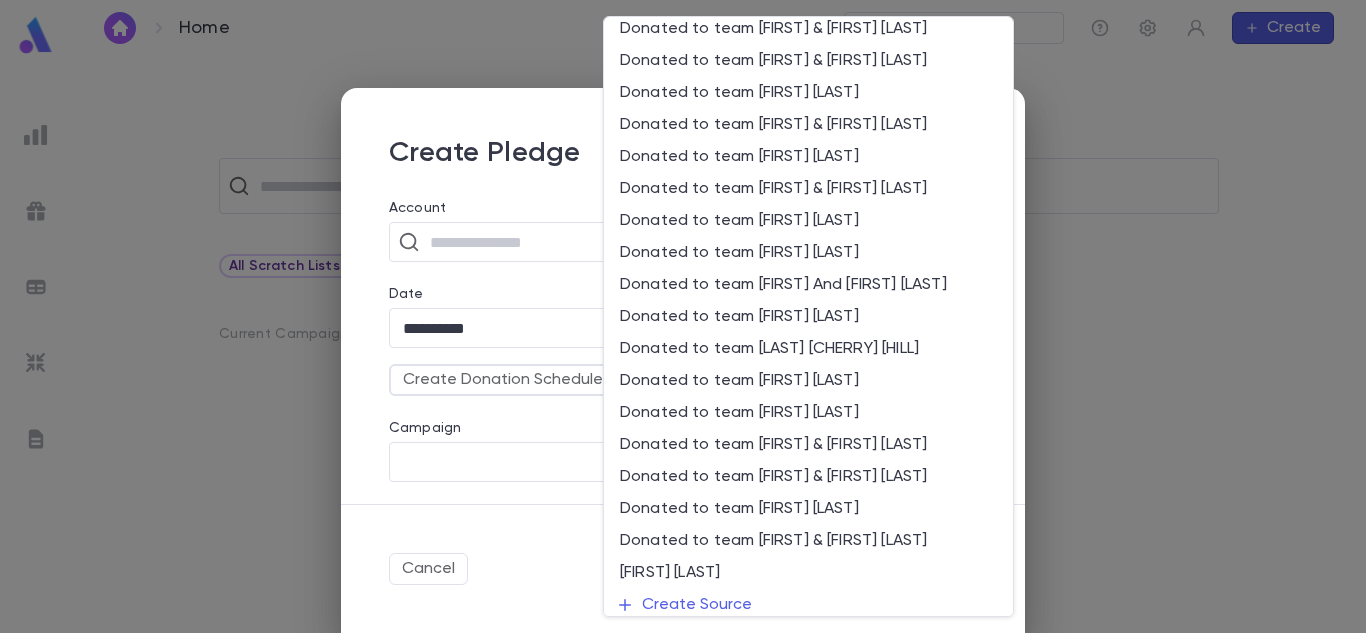scroll, scrollTop: 373, scrollLeft: 0, axis: vertical 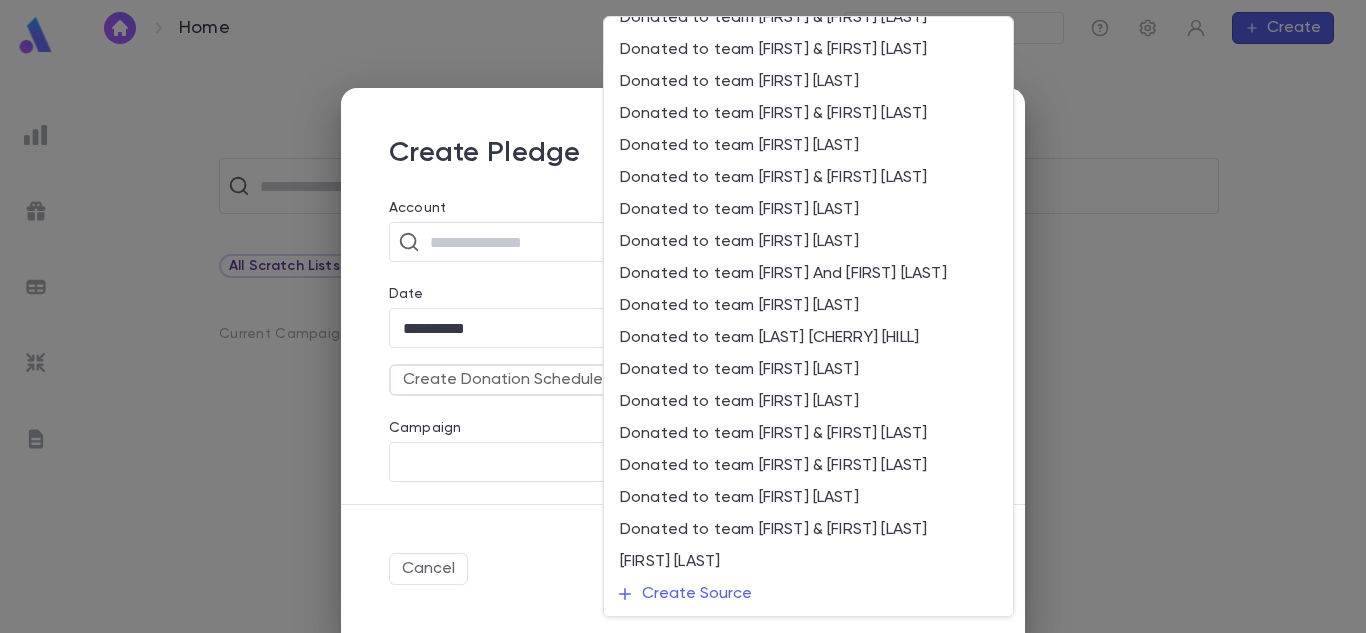 click on "Collected by [FIRST] [LAST] Donated to team [FIRST] & [FIRST] [LAST] Donated to team [FIRST] [LAST] Donated to team [FIRST] & [FIRST] [LAST] Donated to team [FIRST] [LAST] - הכרת הטוב page Donated to team [FIRST] And [FIRST] [LAST] Donated to team [FIRST] [LAST] Donated to team [FIRST] [LAST] Donated to team [FIRST] & [FIRST] [LAST] Donated to team [FIRST] [LAST] Donated to team [FIRST] & [FIRST] [LAST] Donated to team [FIRST] [LAST] Donated to team [FIRST] & [FIRST] [LAST] Donated to team [FIRST] [LAST] Donated to team [FIRST] & [FIRST] [LAST] Donated to team [FIRST] [LAST] Donated to team [FIRST] & [FIRST] [LAST] Donated to team [FIRST] [LAST] Donated to team [FIRST] [LAST] Donated to team [FIRST] And [FIRST] [LAST] Donated to team [FIRST] [LAST] Donated to team [FIRST] [LAST] Donated to team [FIRST] & [FIRST] [LAST] Donated to team [FIRST] [LAST] Donated to team [FIRST] [LAST] Donated to team [FIRST] & [FIRST] [LAST] Donated to team [FIRST] [LAST] Donated to team [FIRST] [LAST] Donated to team [FIRST] [LAST] Donated to team [FIRST] [LAST] Donated to team [FIRST] [LAST]" at bounding box center (808, 316) 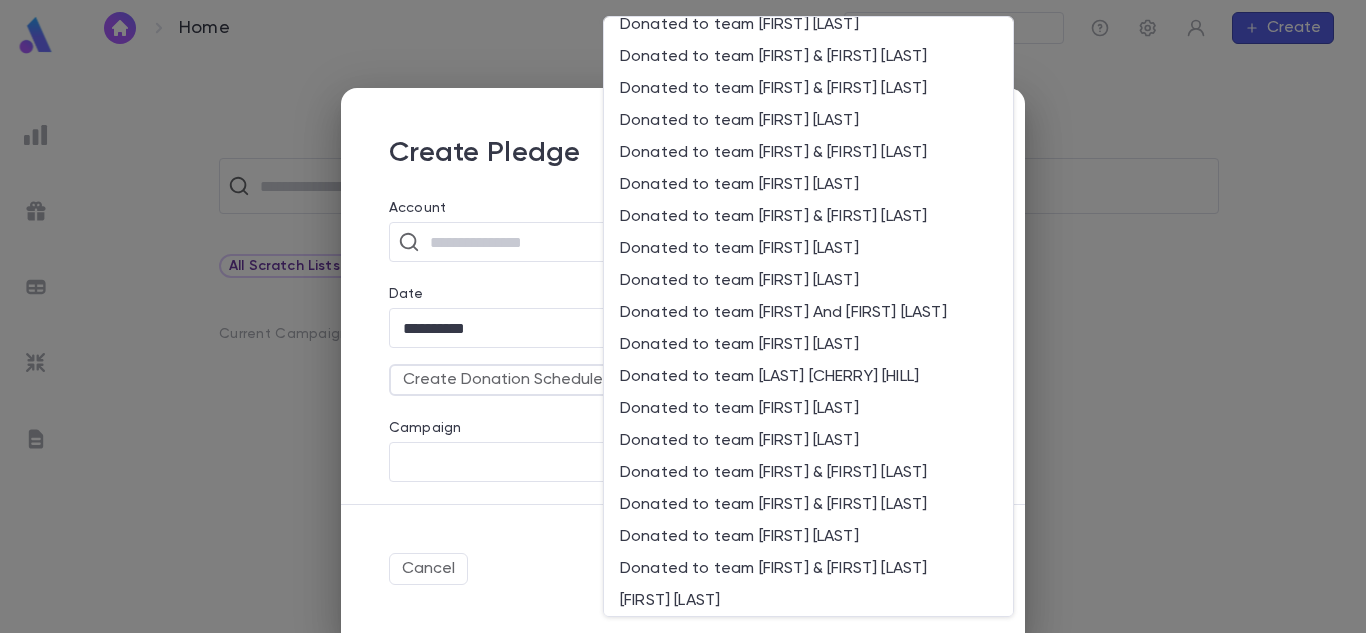 scroll, scrollTop: 373, scrollLeft: 0, axis: vertical 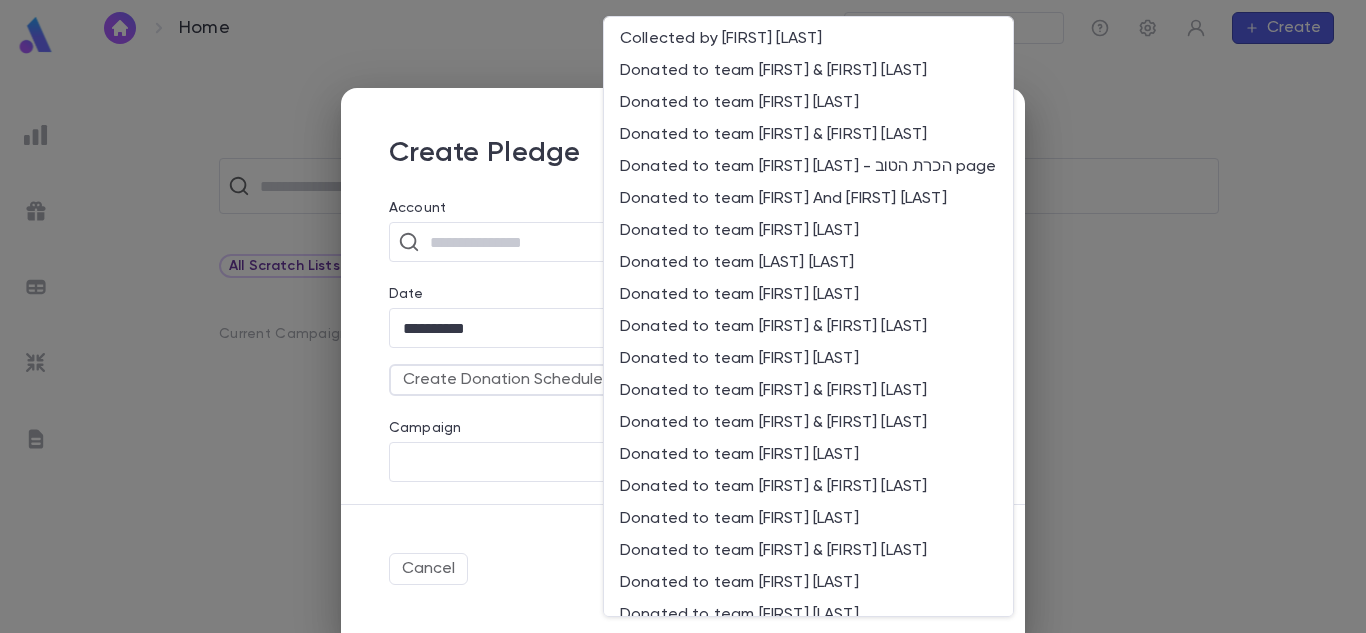 click at bounding box center [683, 316] 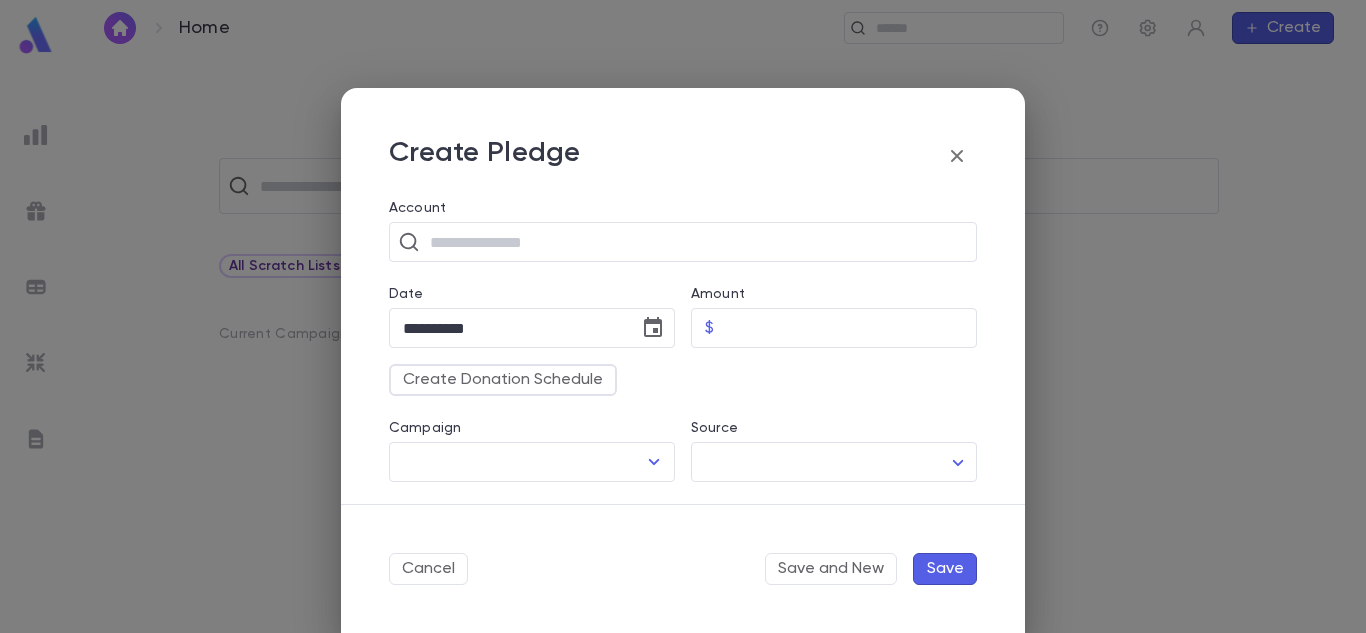 click on "**********" at bounding box center (683, 316) 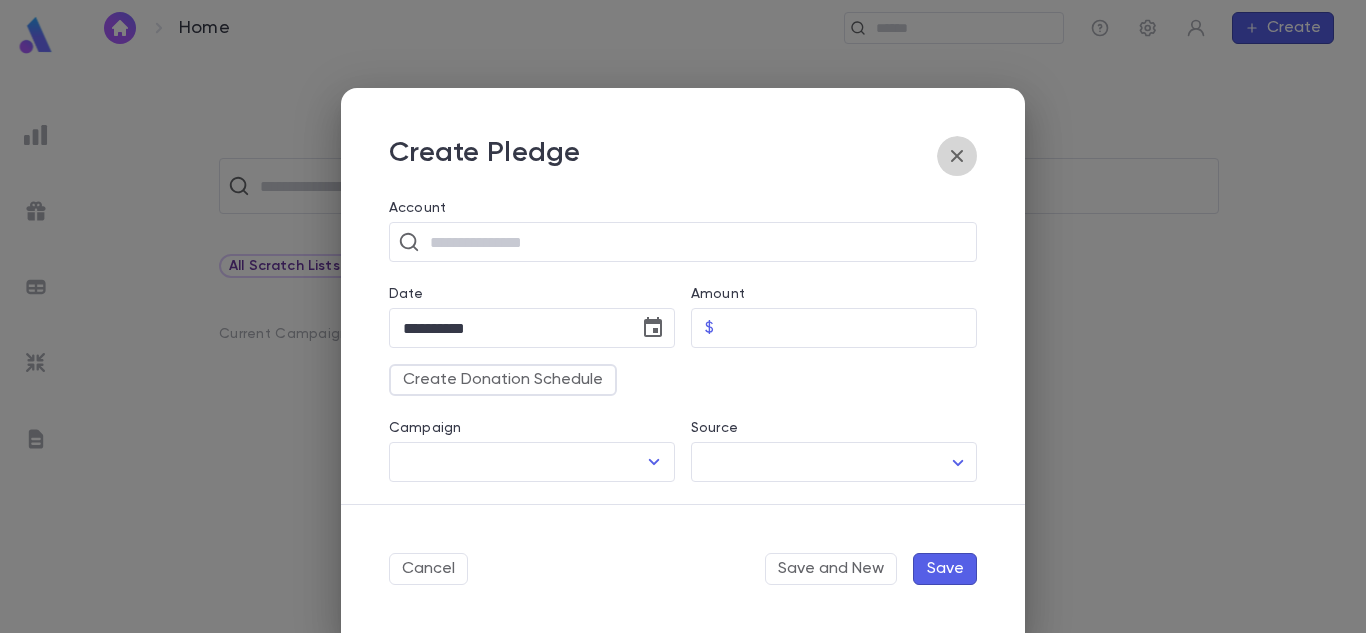 click 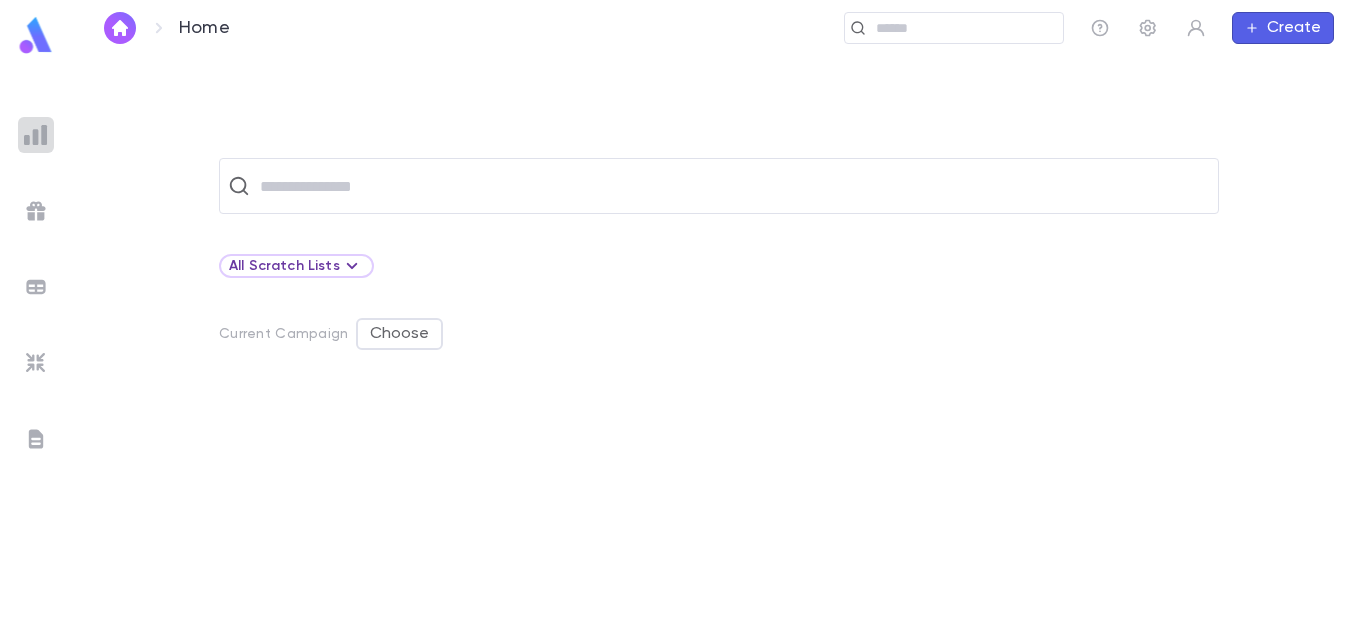 click at bounding box center (36, 135) 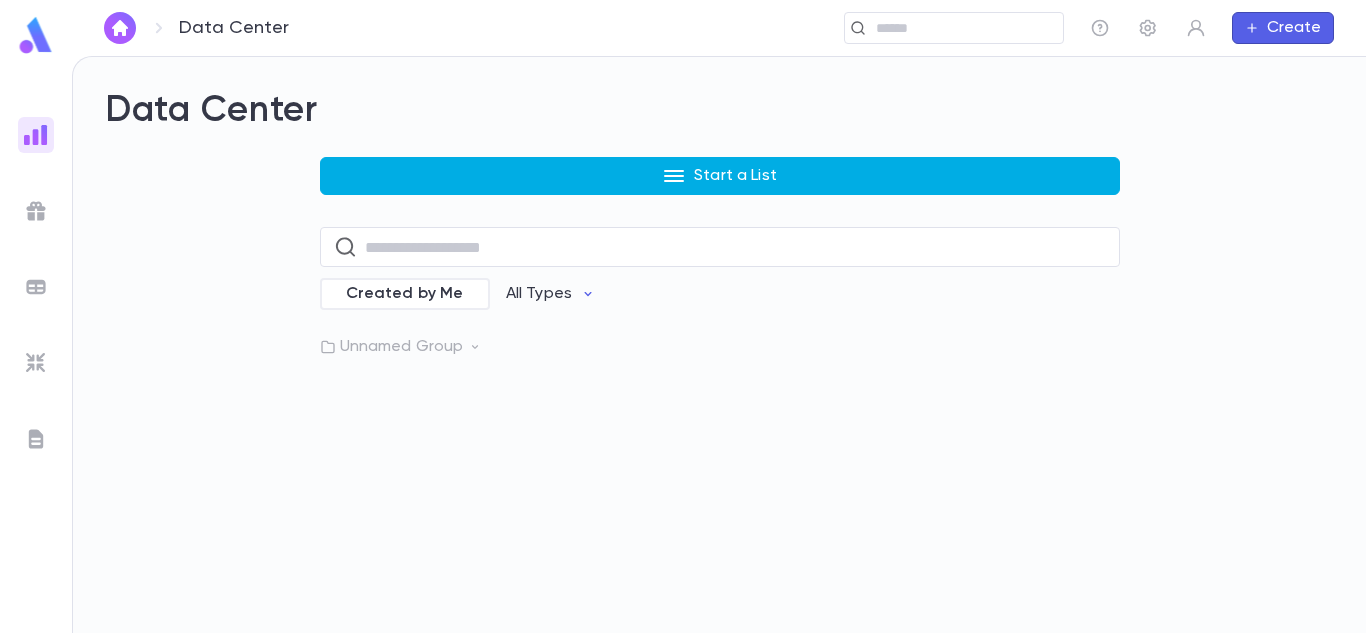 click on "Start a List" at bounding box center [720, 176] 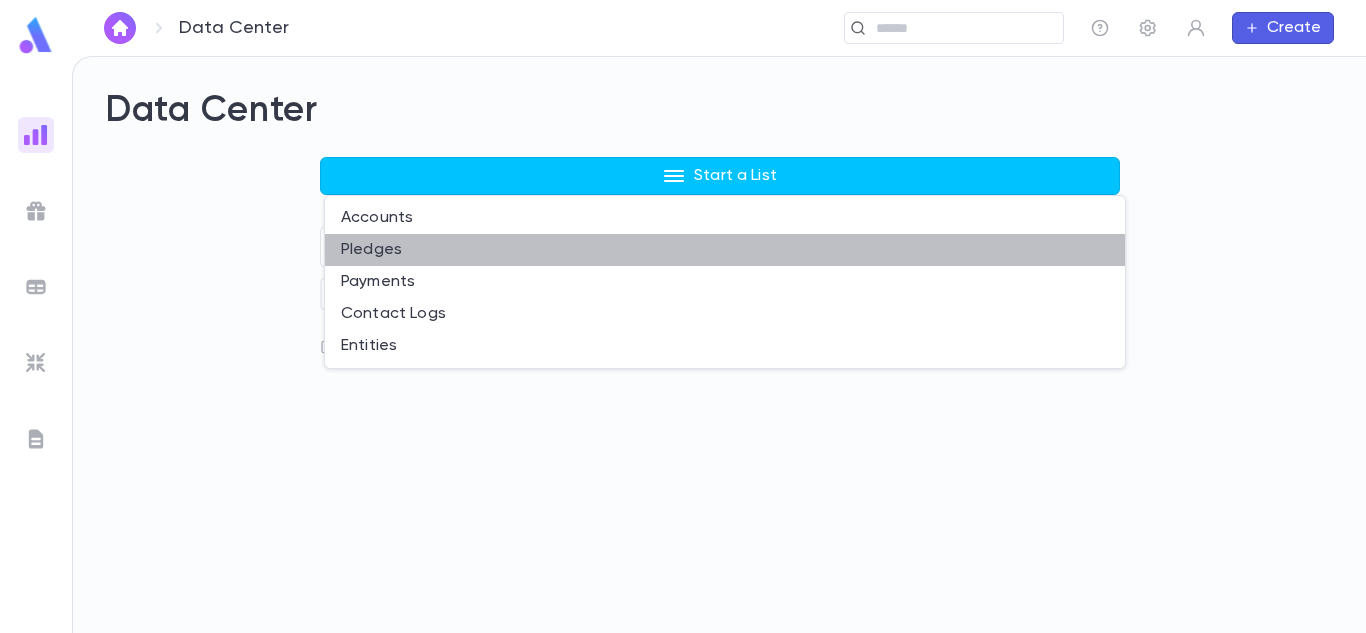 click on "Pledges" at bounding box center [725, 250] 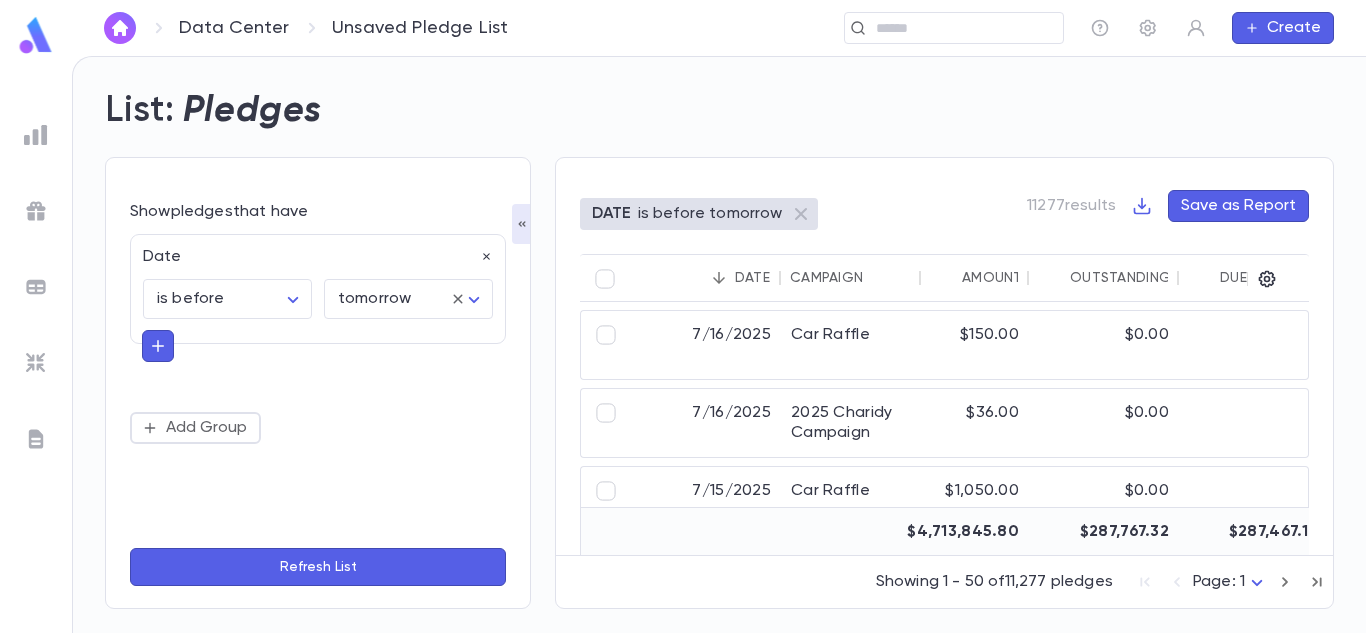 click 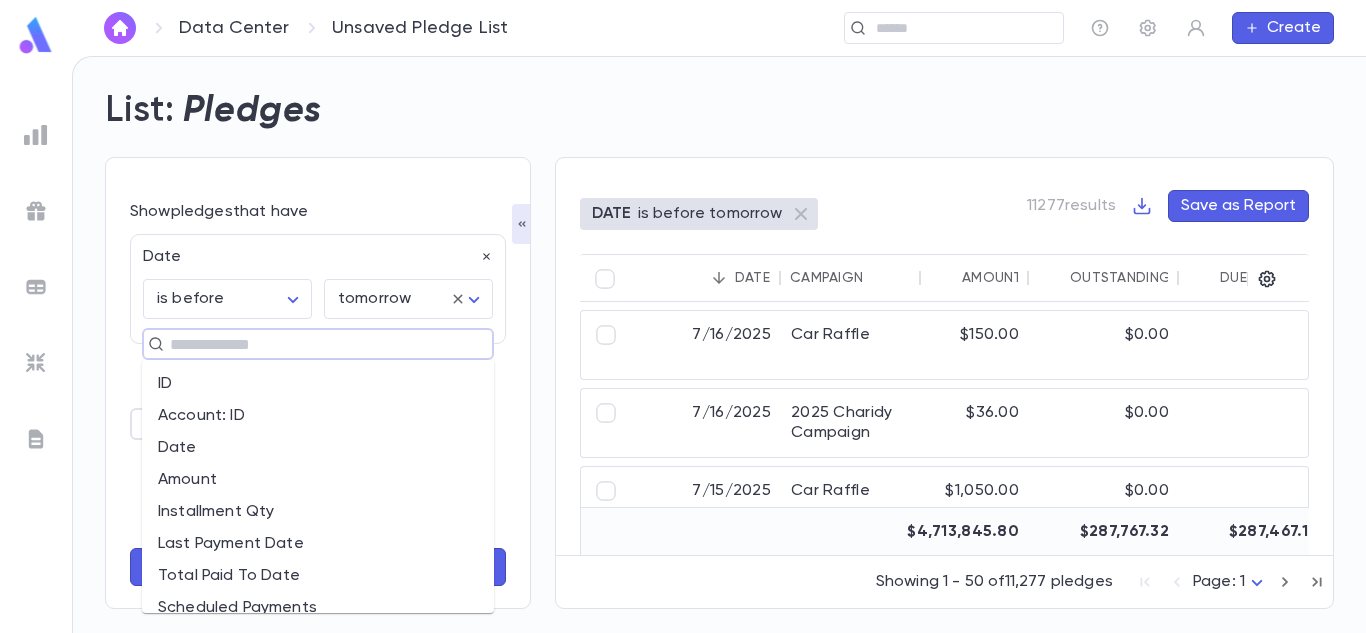 click at bounding box center (309, 344) 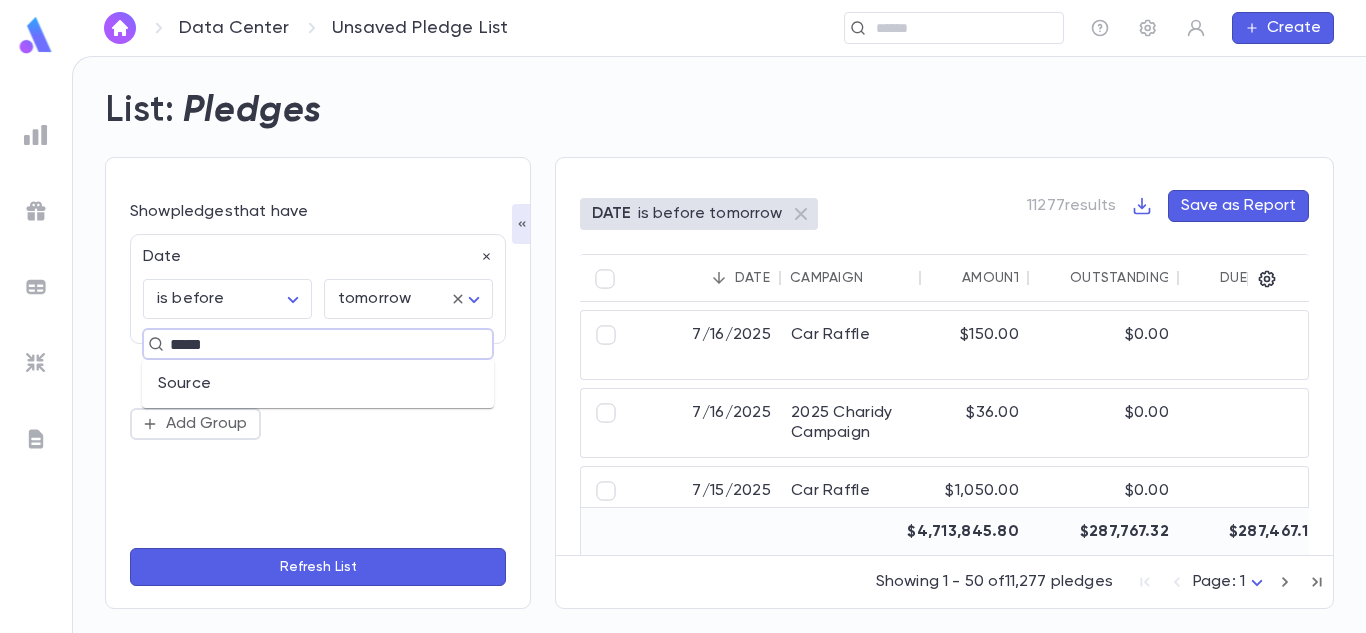 type on "******" 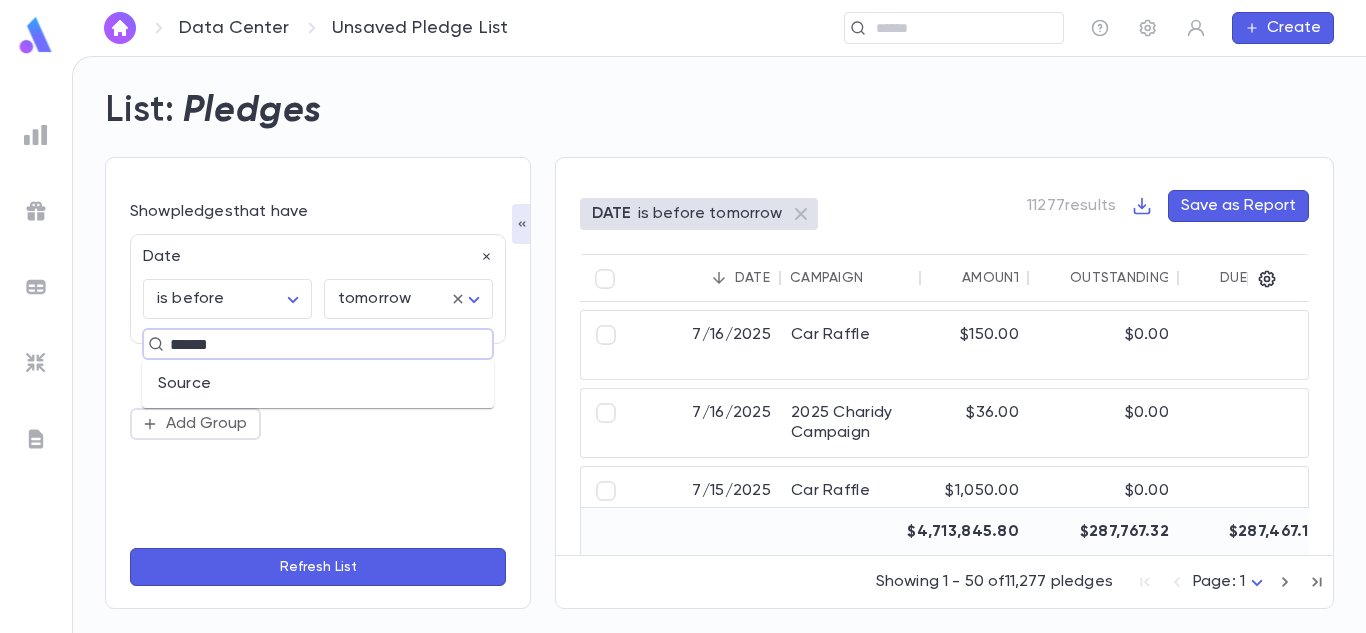 click on "Source" at bounding box center [318, 384] 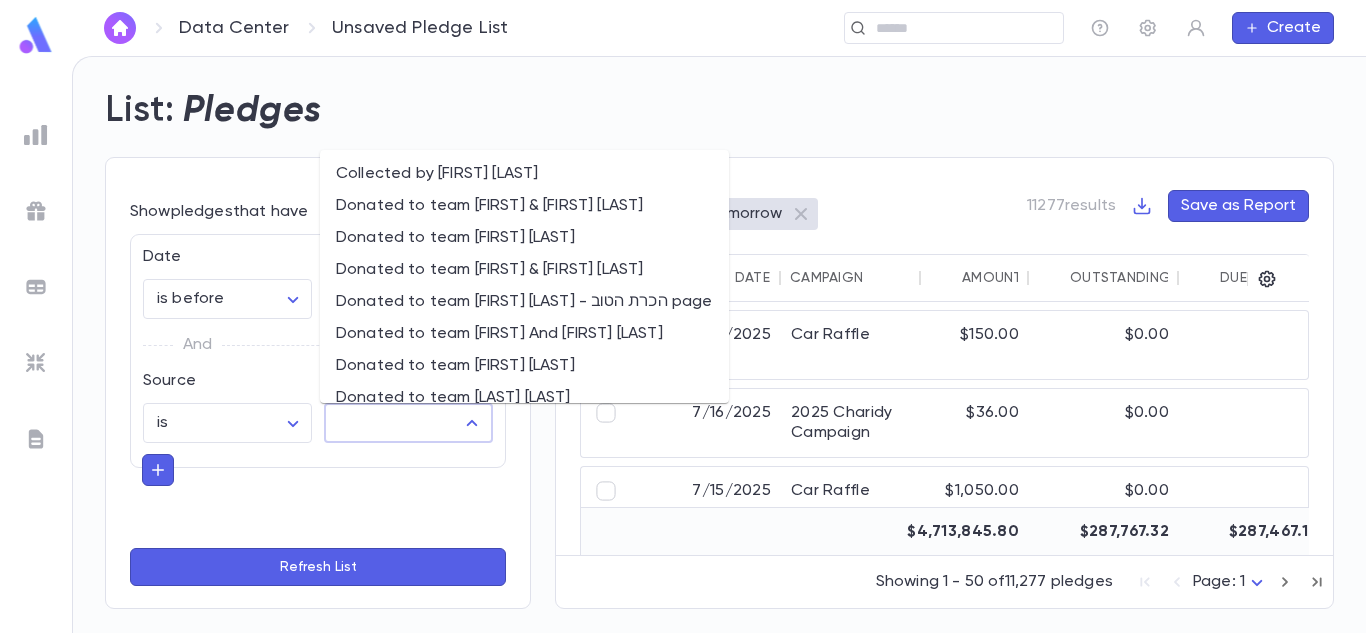 click at bounding box center (393, 423) 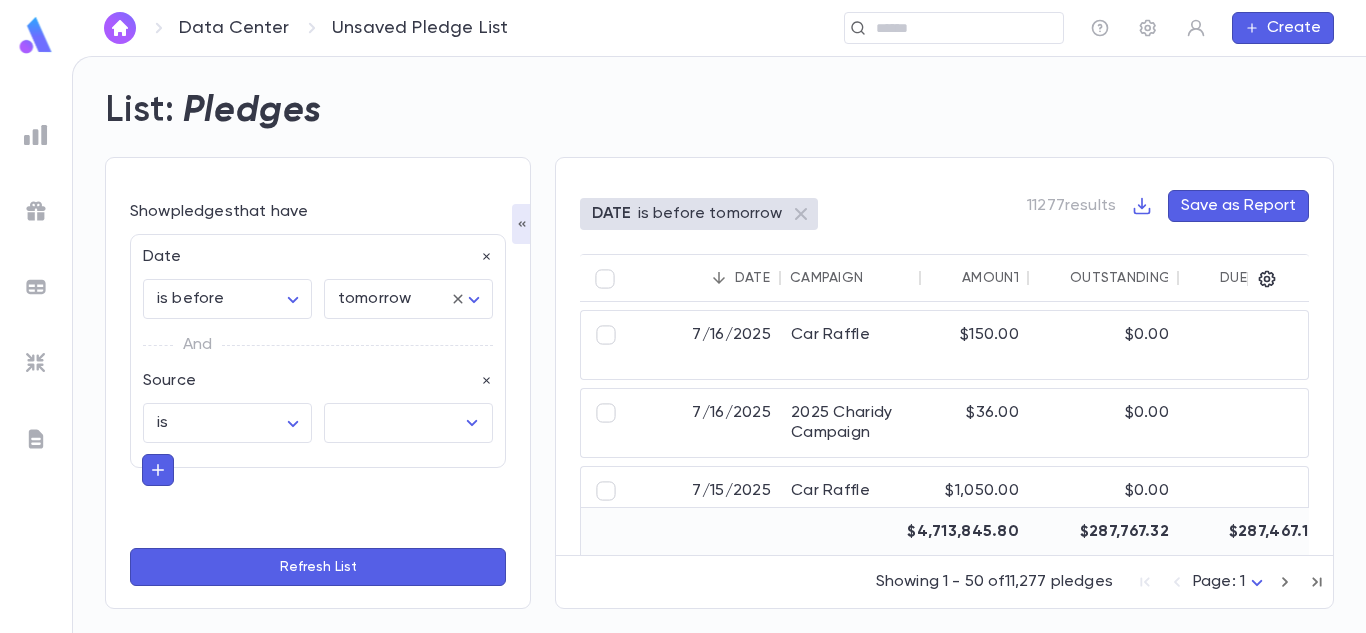 click on "List:  Pledges" at bounding box center [707, 99] 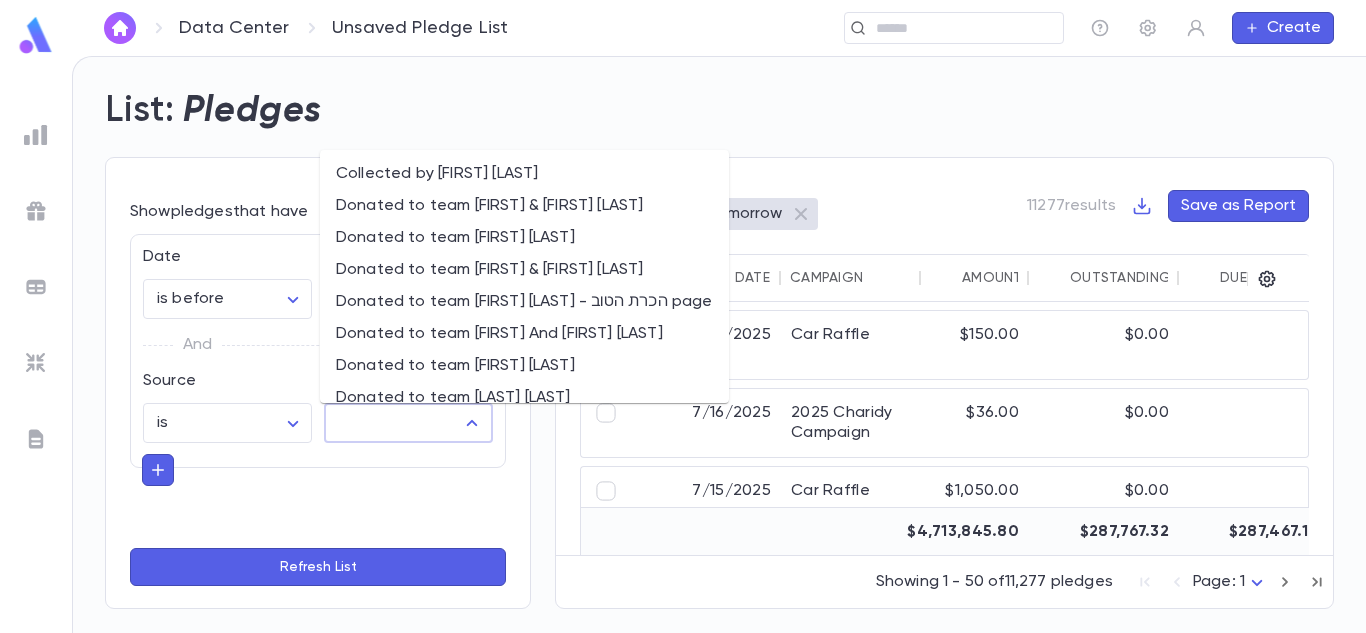 click at bounding box center [393, 423] 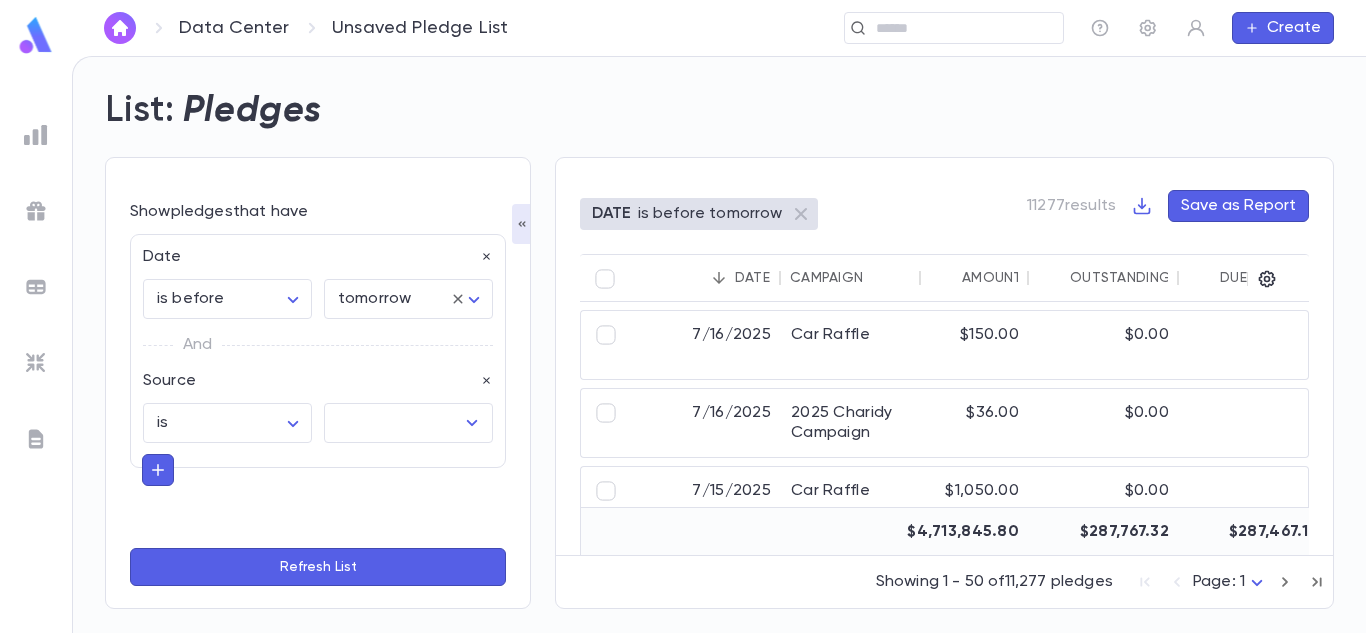 click on "List:  Pledges" at bounding box center [707, 99] 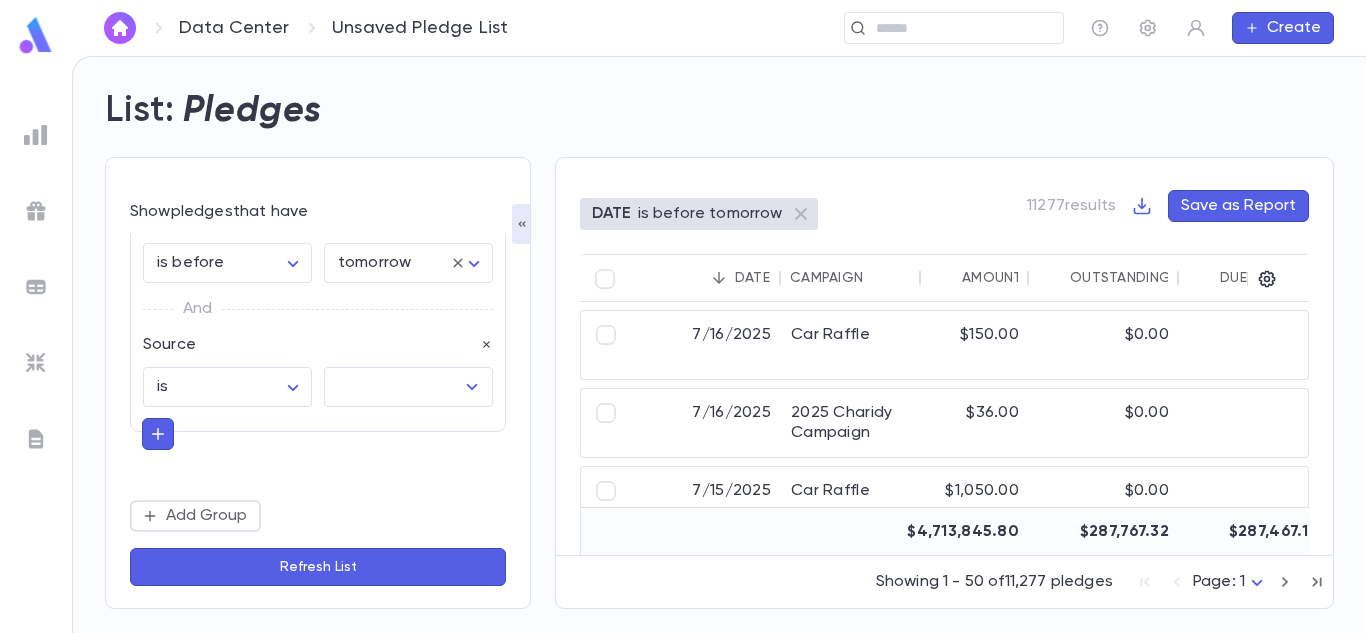click on "DATE is before tomorrow 11277  results Save as Report" at bounding box center [944, 222] 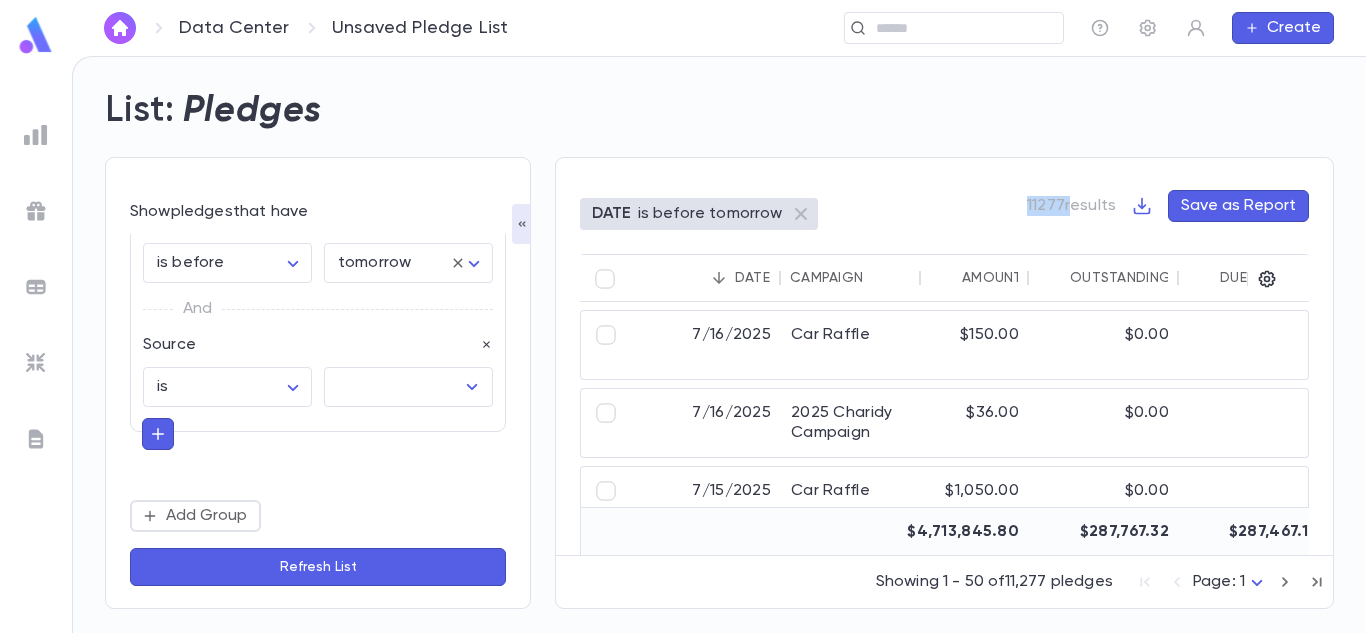 click on "Date is before ******** ​ tomorrow ******** ​ And Source is ****** ​ ​ Add Group" at bounding box center (318, 383) 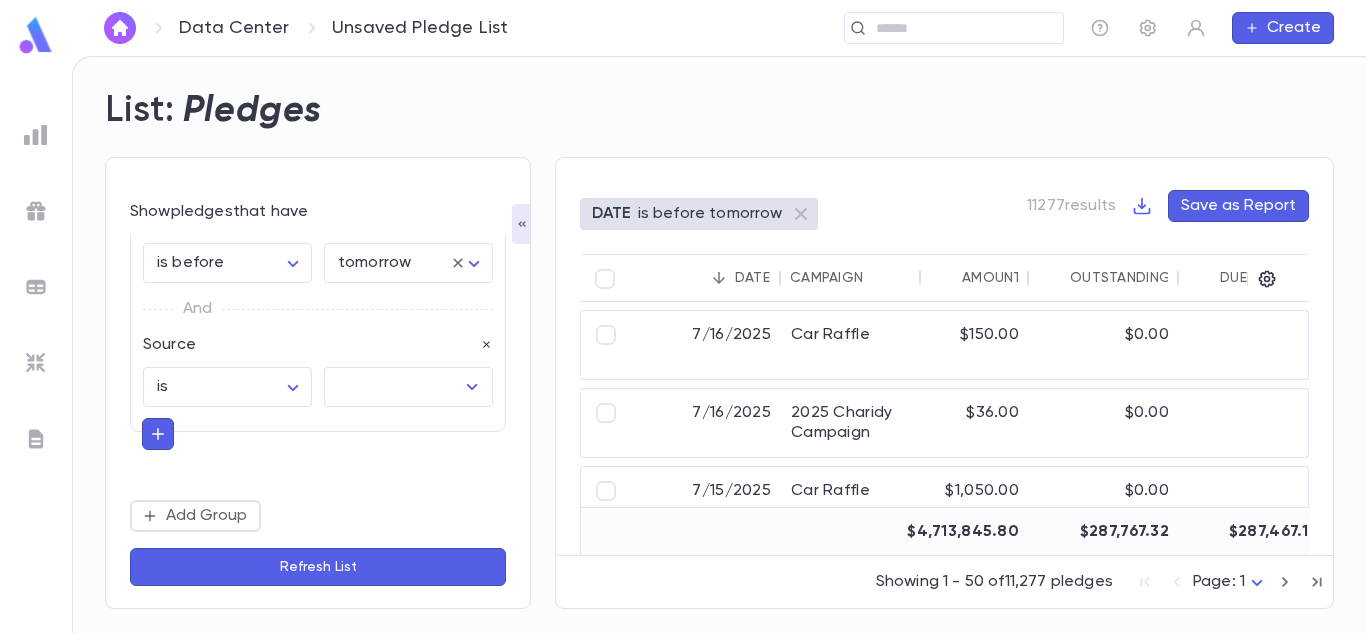 click on "Date is before ******** ​ tomorrow ******** ​ And Source is ****** ​ ​ Add Group" at bounding box center (318, 383) 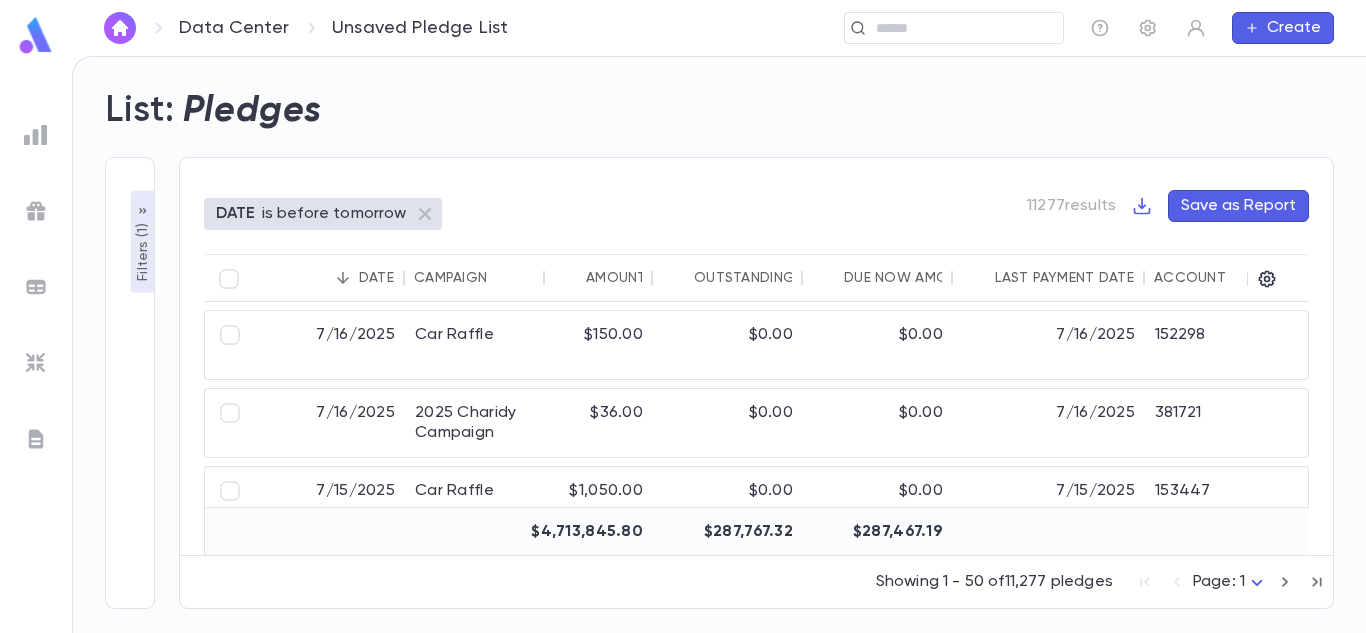click on "Filters ( 1 )" at bounding box center (143, 250) 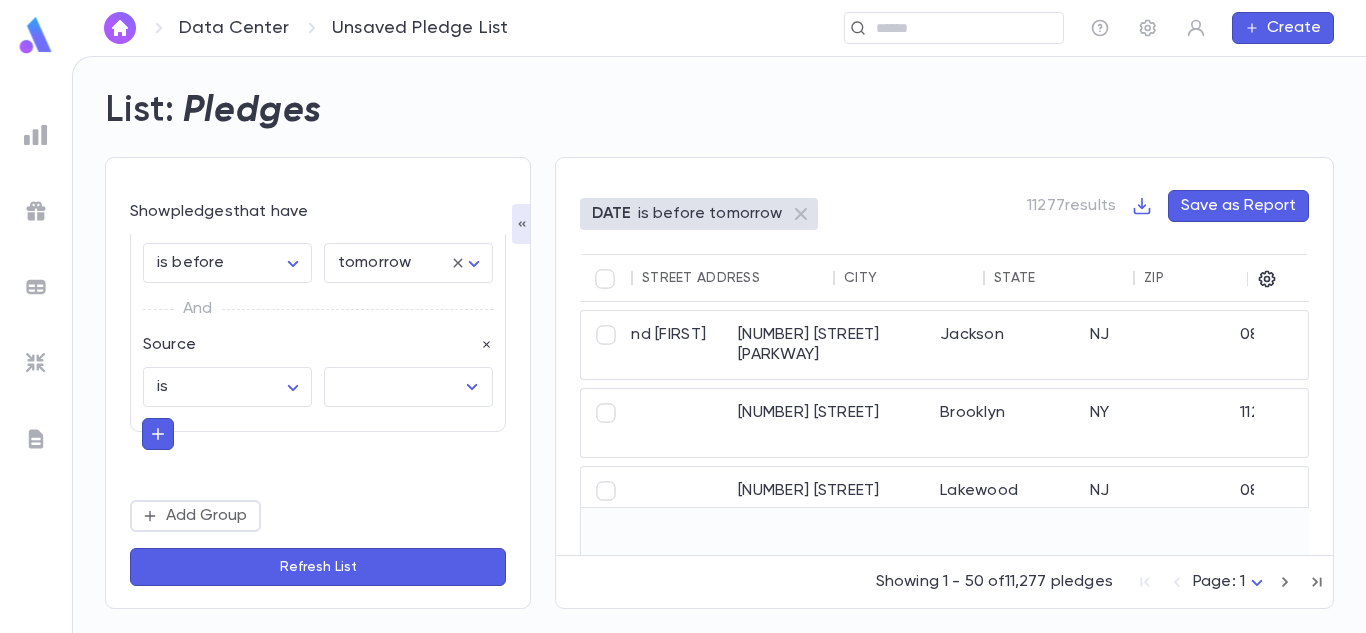 scroll, scrollTop: 0, scrollLeft: 1349, axis: horizontal 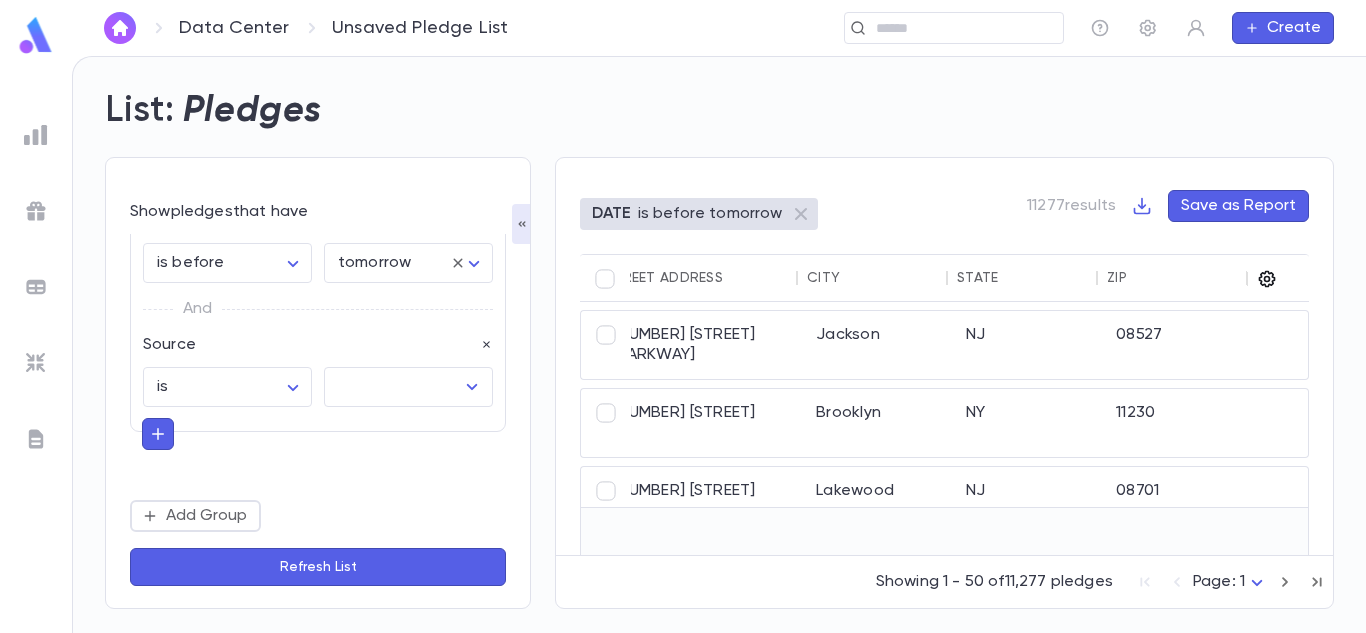 click 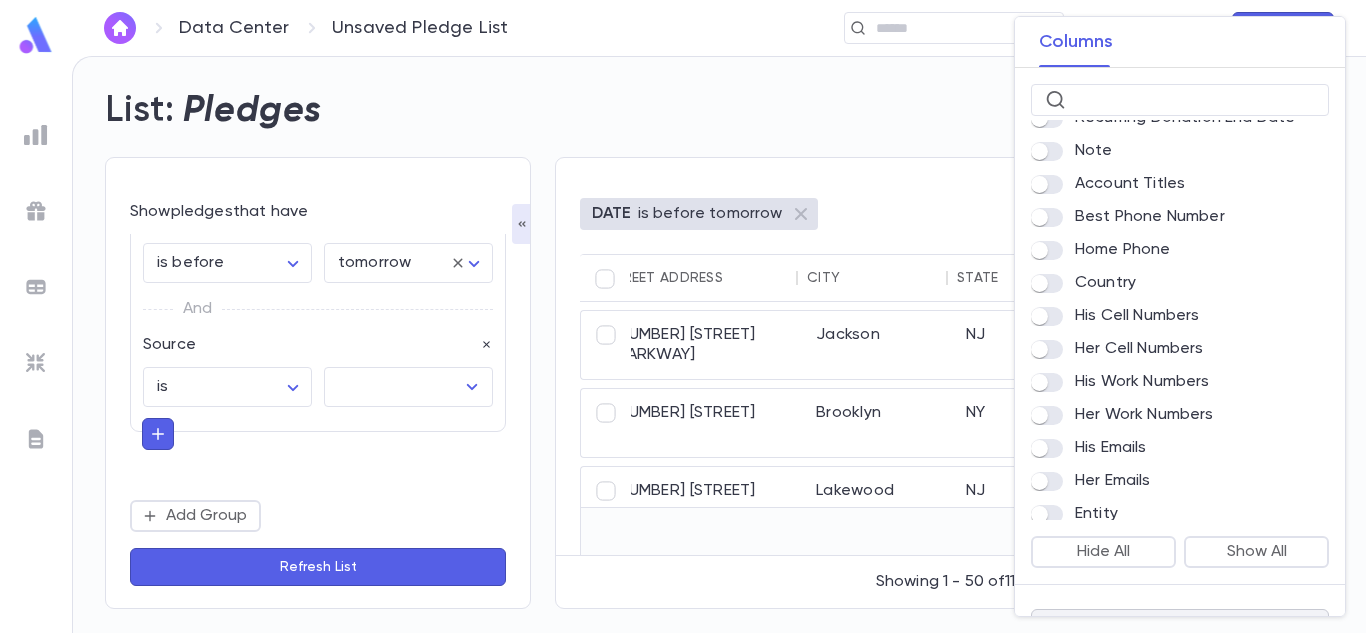 scroll, scrollTop: 1000, scrollLeft: 0, axis: vertical 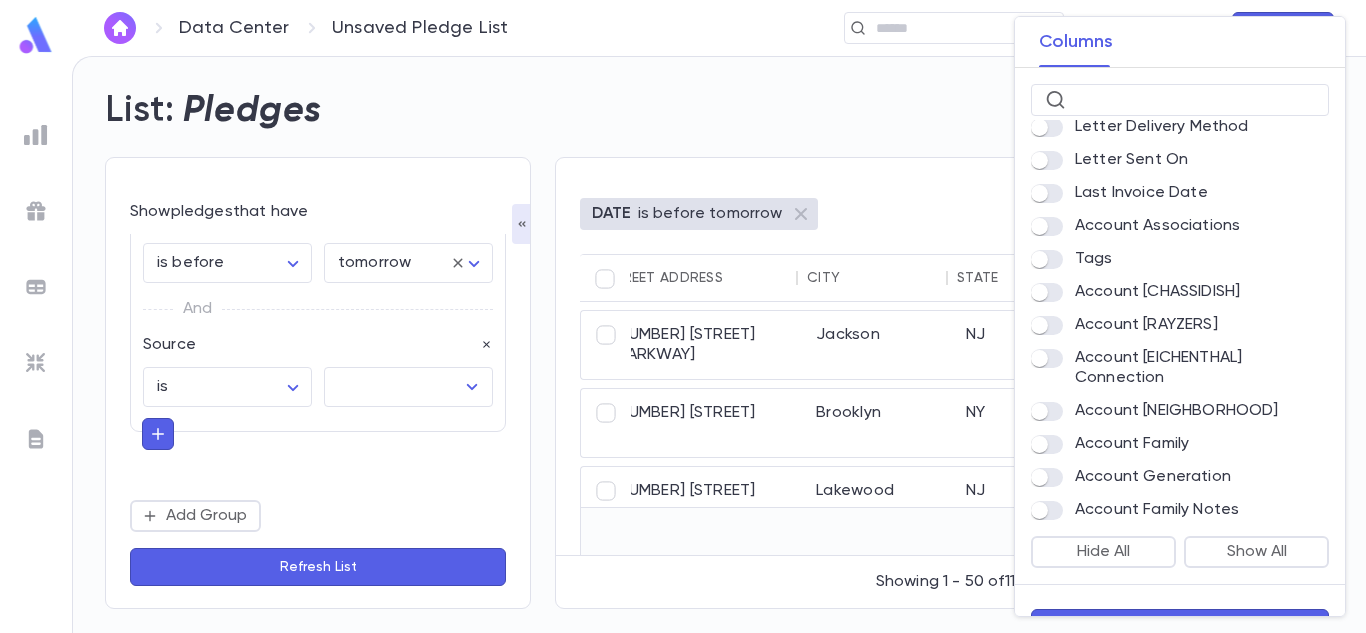 click at bounding box center [683, 316] 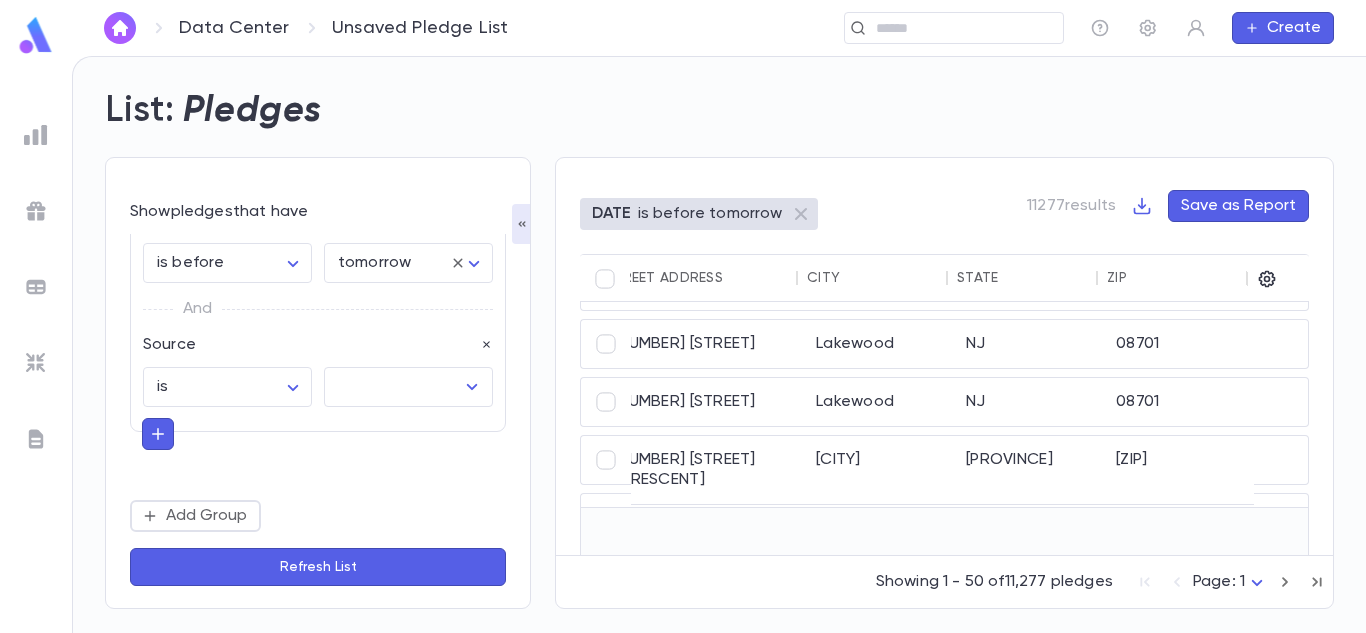 scroll, scrollTop: 214, scrollLeft: 1349, axis: both 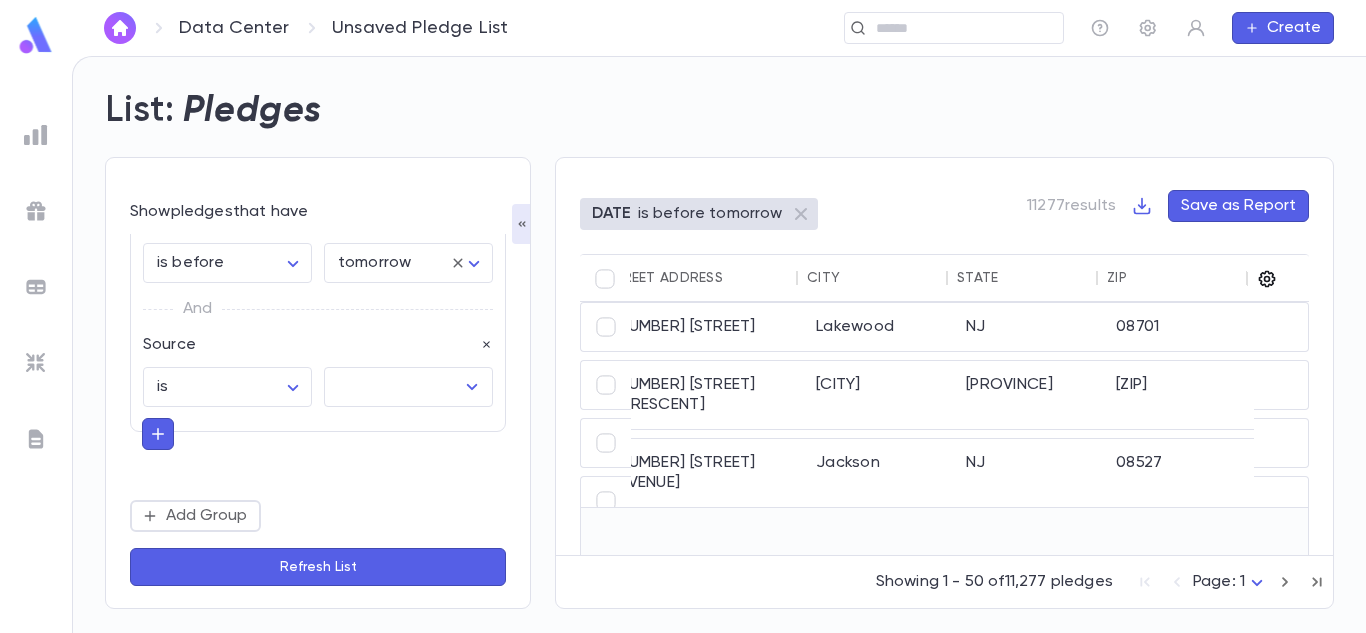 click 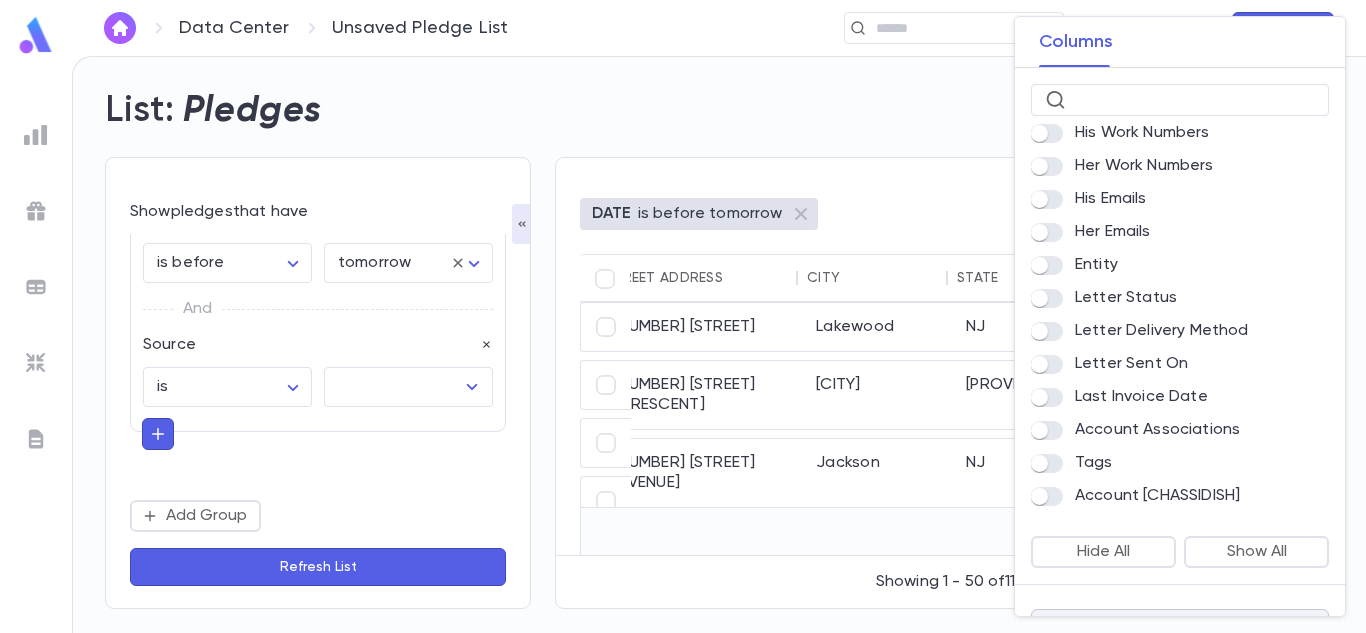 scroll, scrollTop: 1157, scrollLeft: 0, axis: vertical 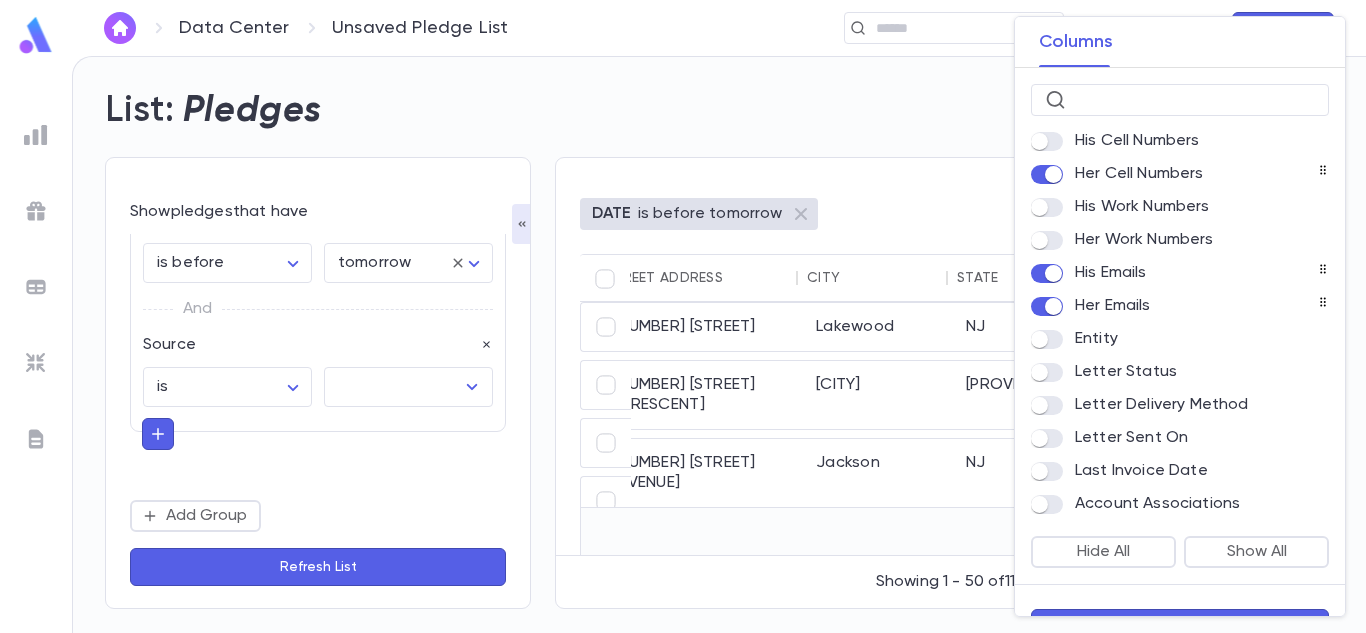 click at bounding box center [1047, 141] 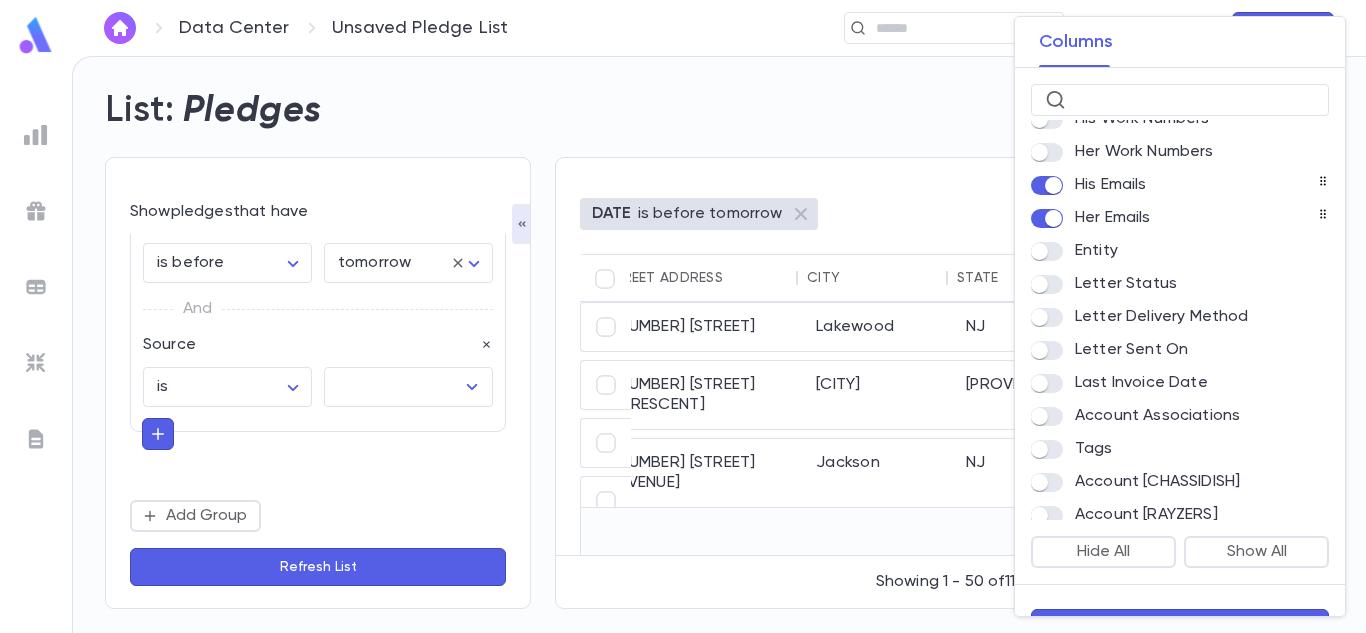 scroll, scrollTop: 1263, scrollLeft: 0, axis: vertical 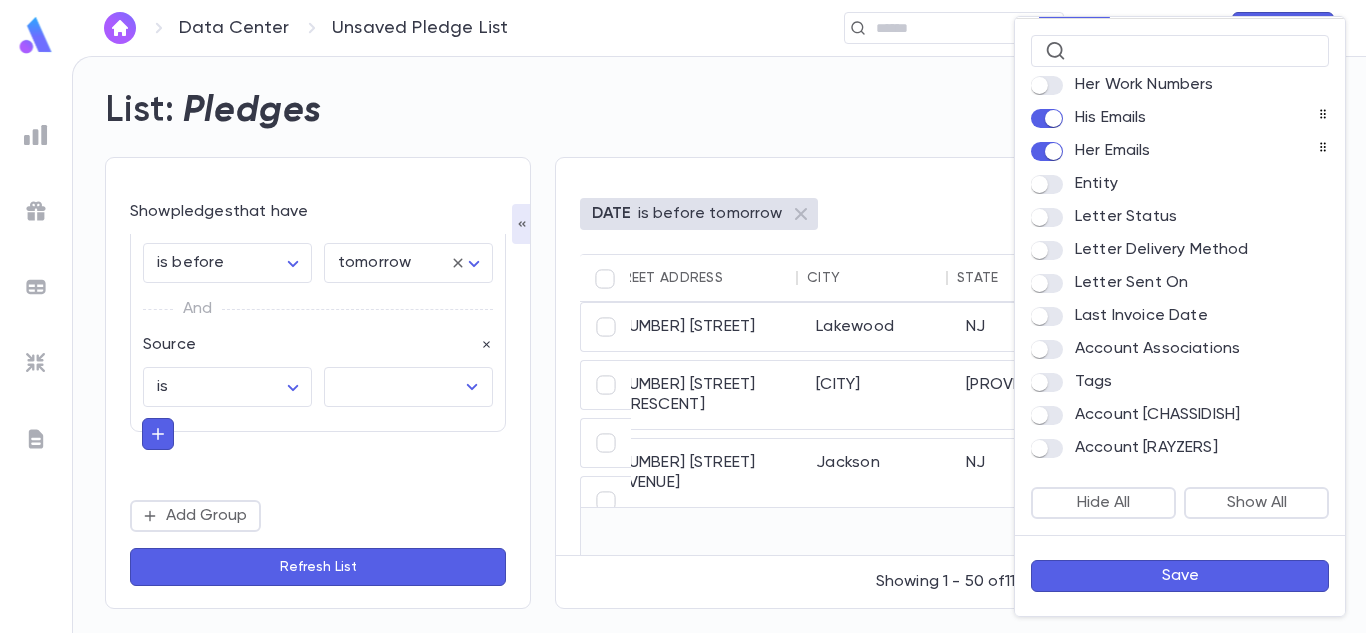 click on "Save" at bounding box center [1180, 576] 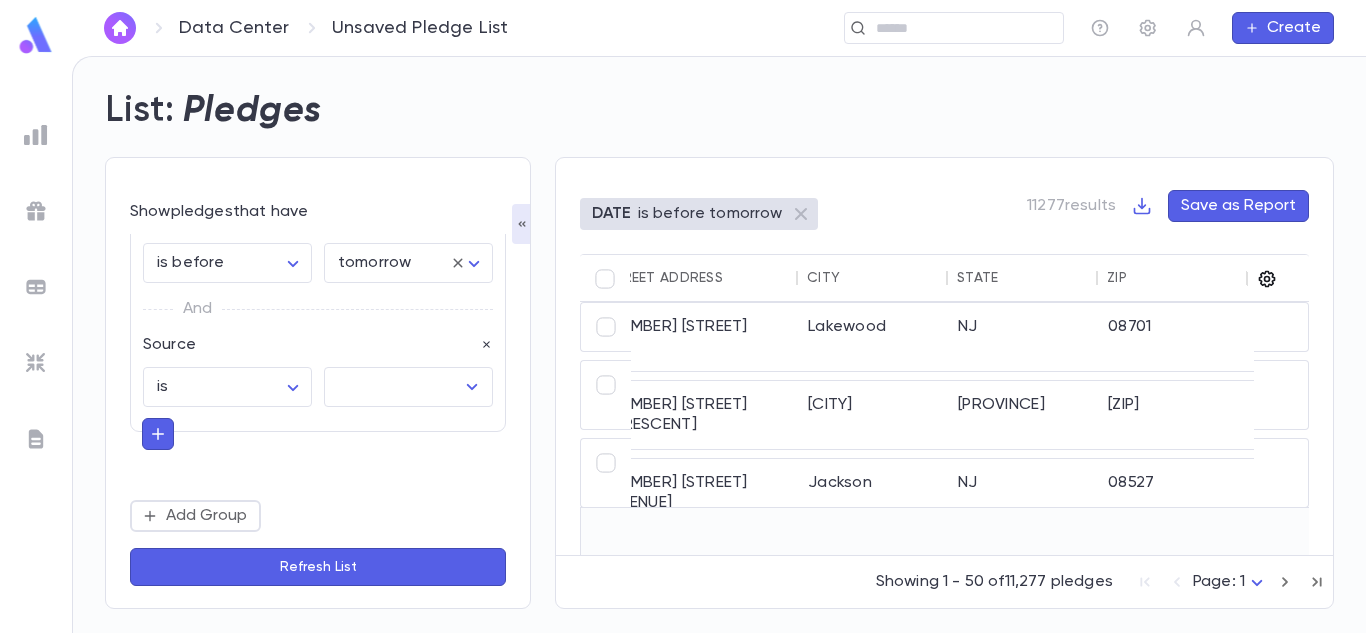 click 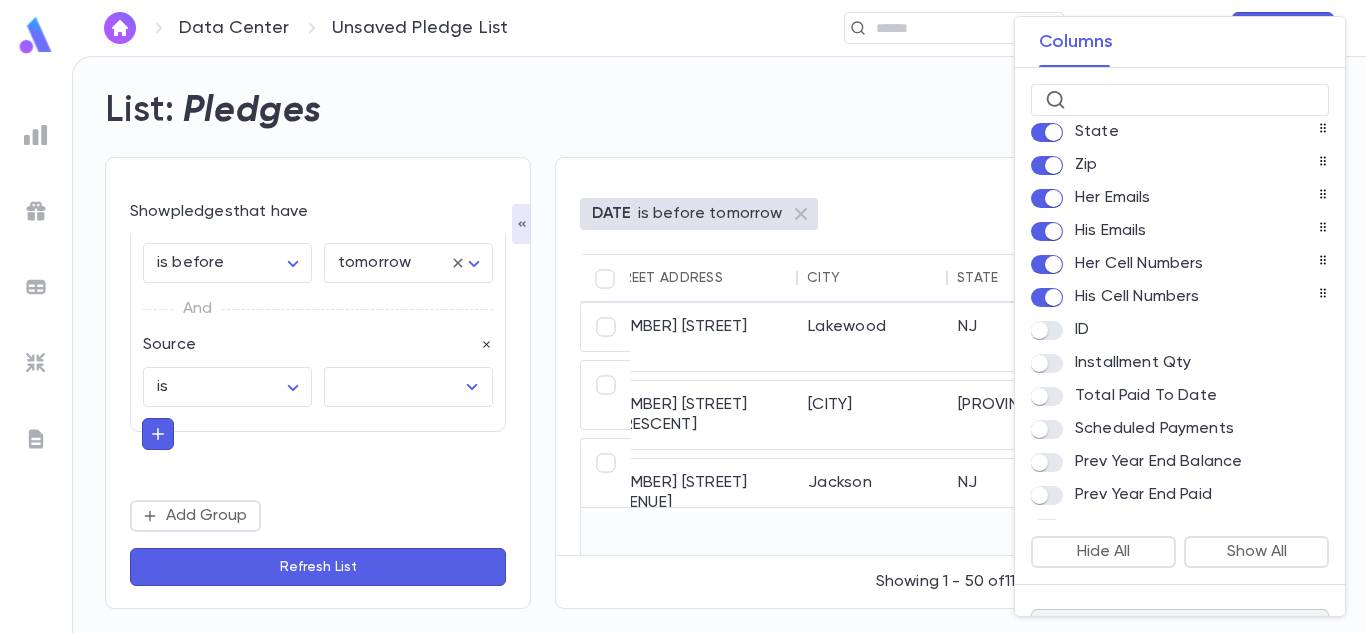 scroll, scrollTop: 365, scrollLeft: 0, axis: vertical 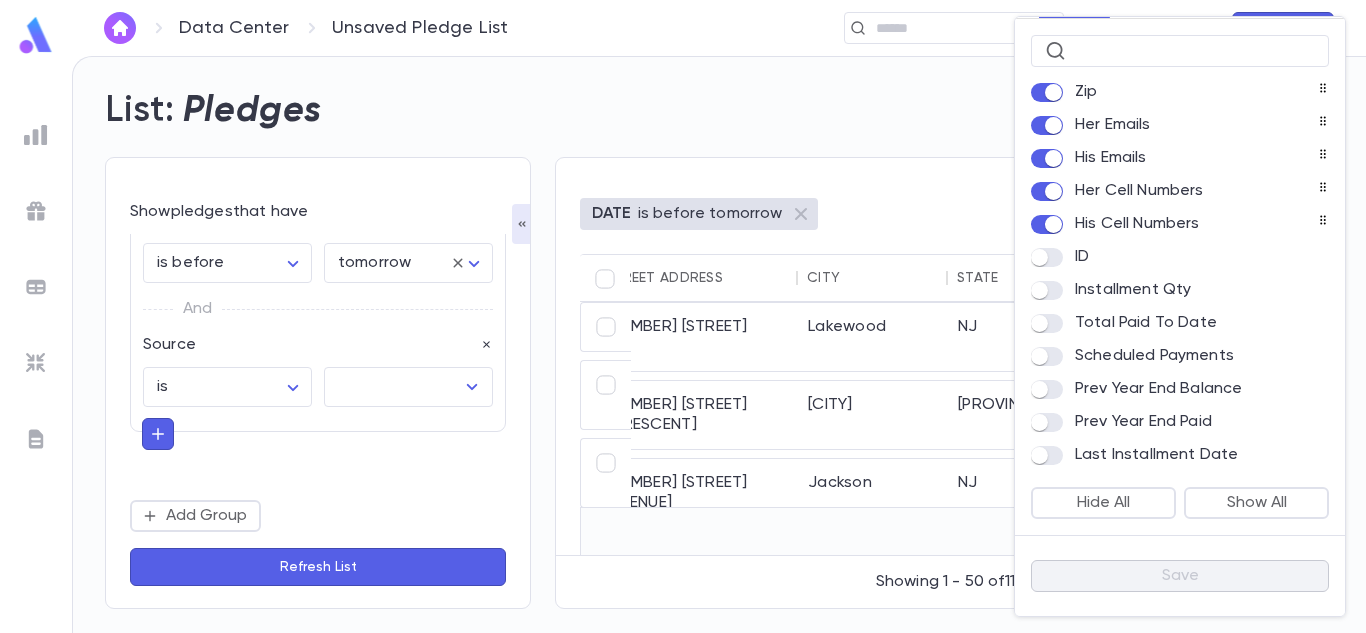 click at bounding box center [683, 316] 